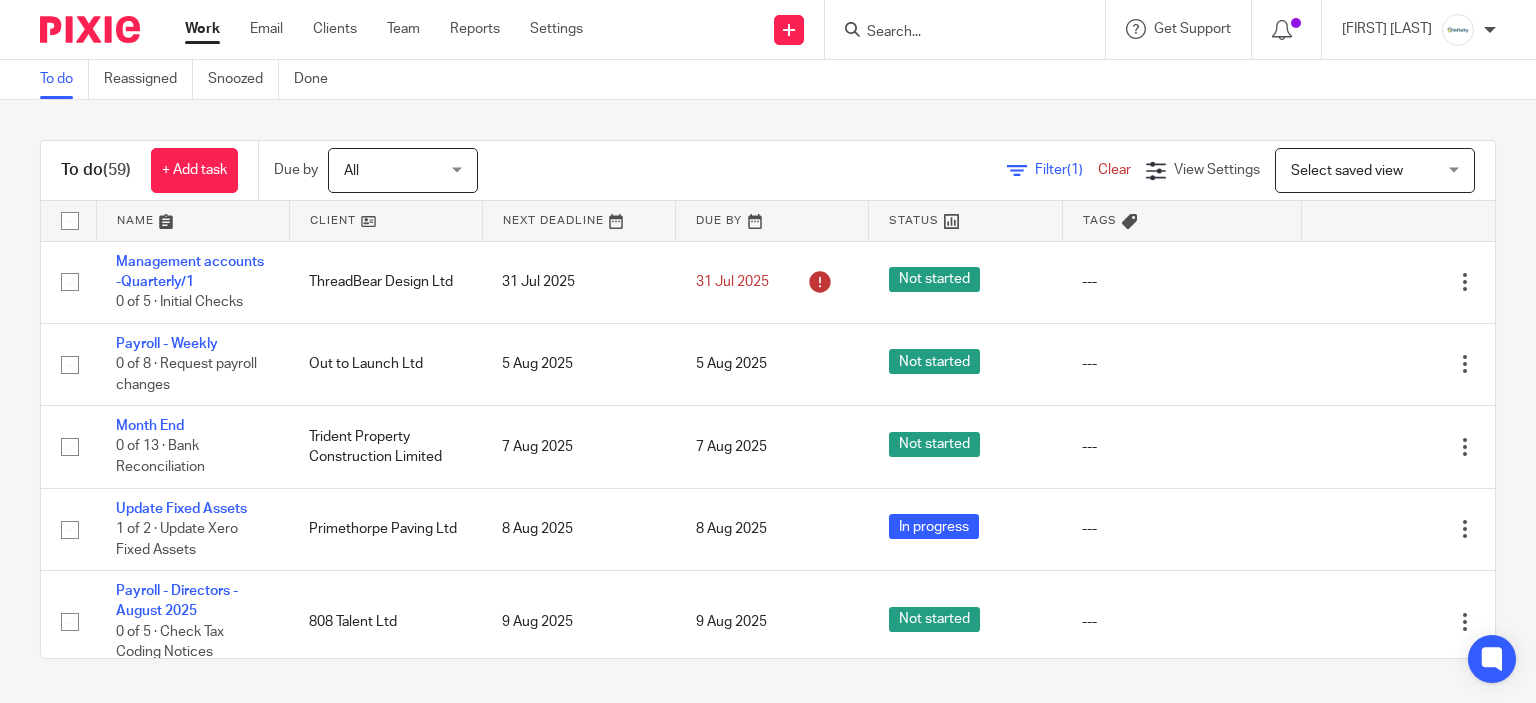 click at bounding box center [971, 29] 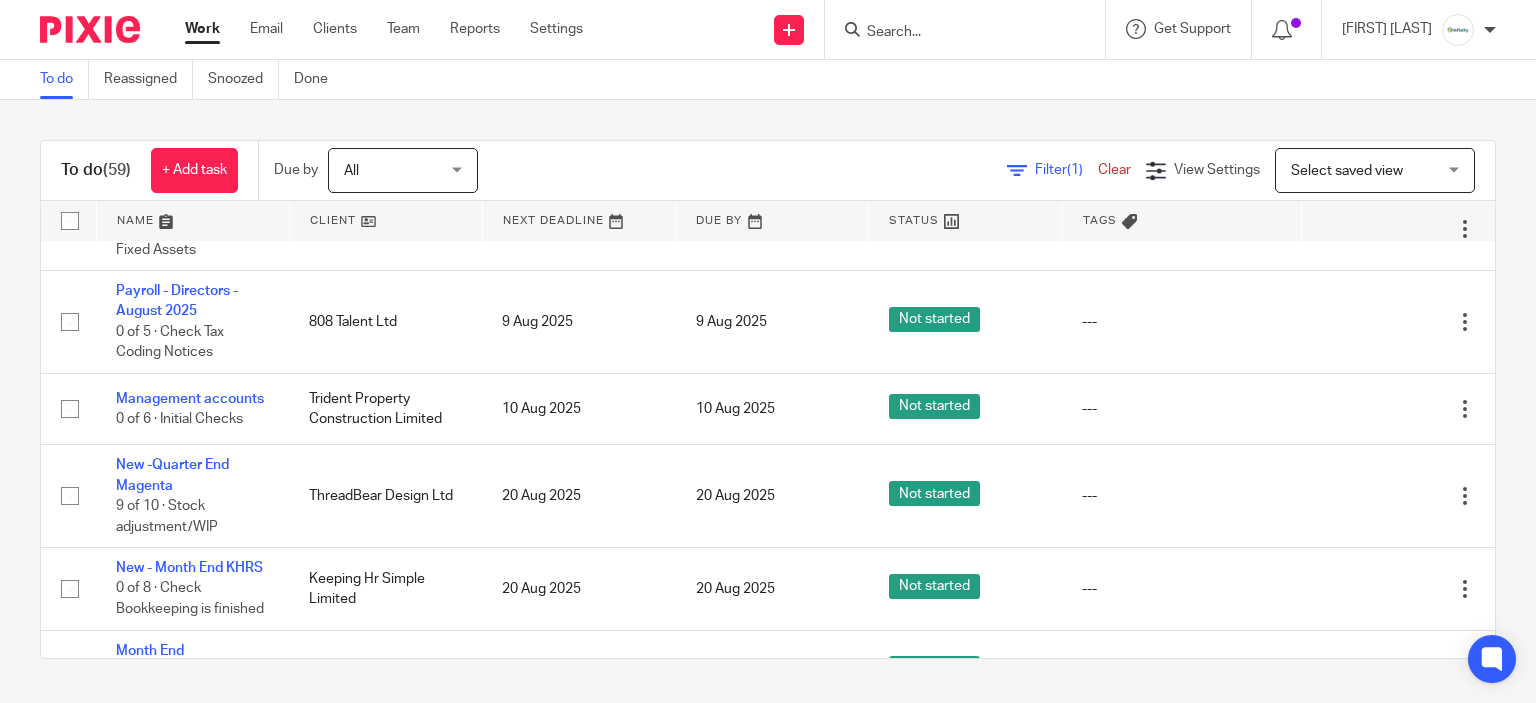 click at bounding box center (971, 29) 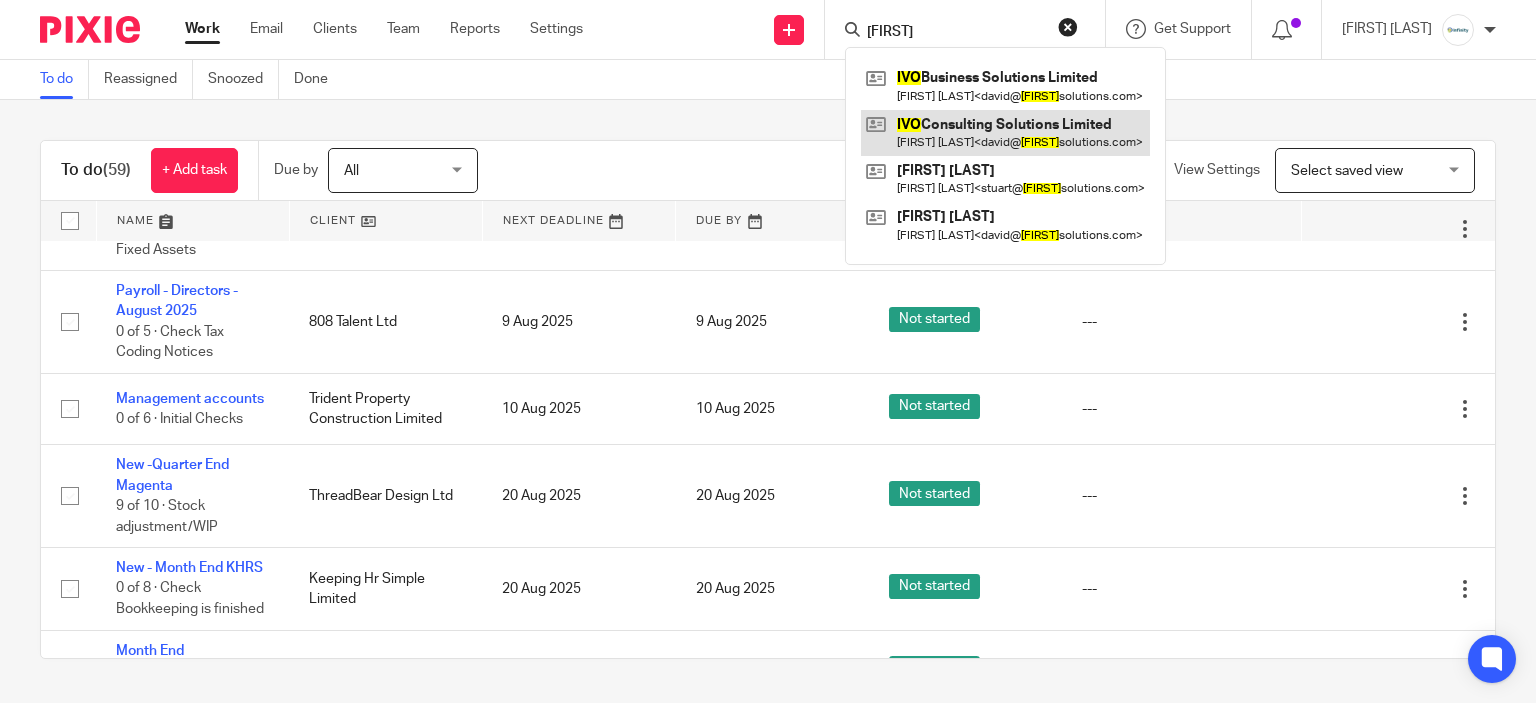 type on "ivo" 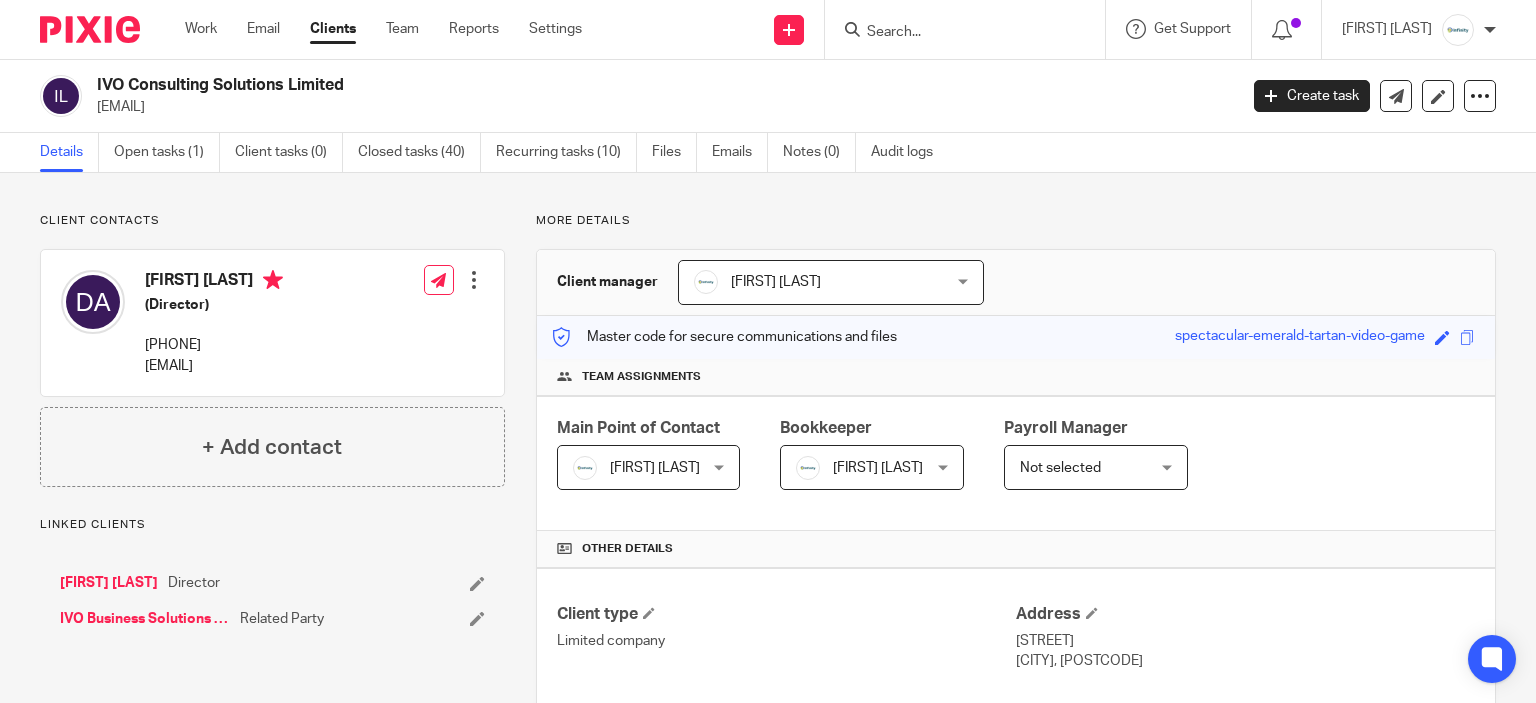 scroll, scrollTop: 0, scrollLeft: 0, axis: both 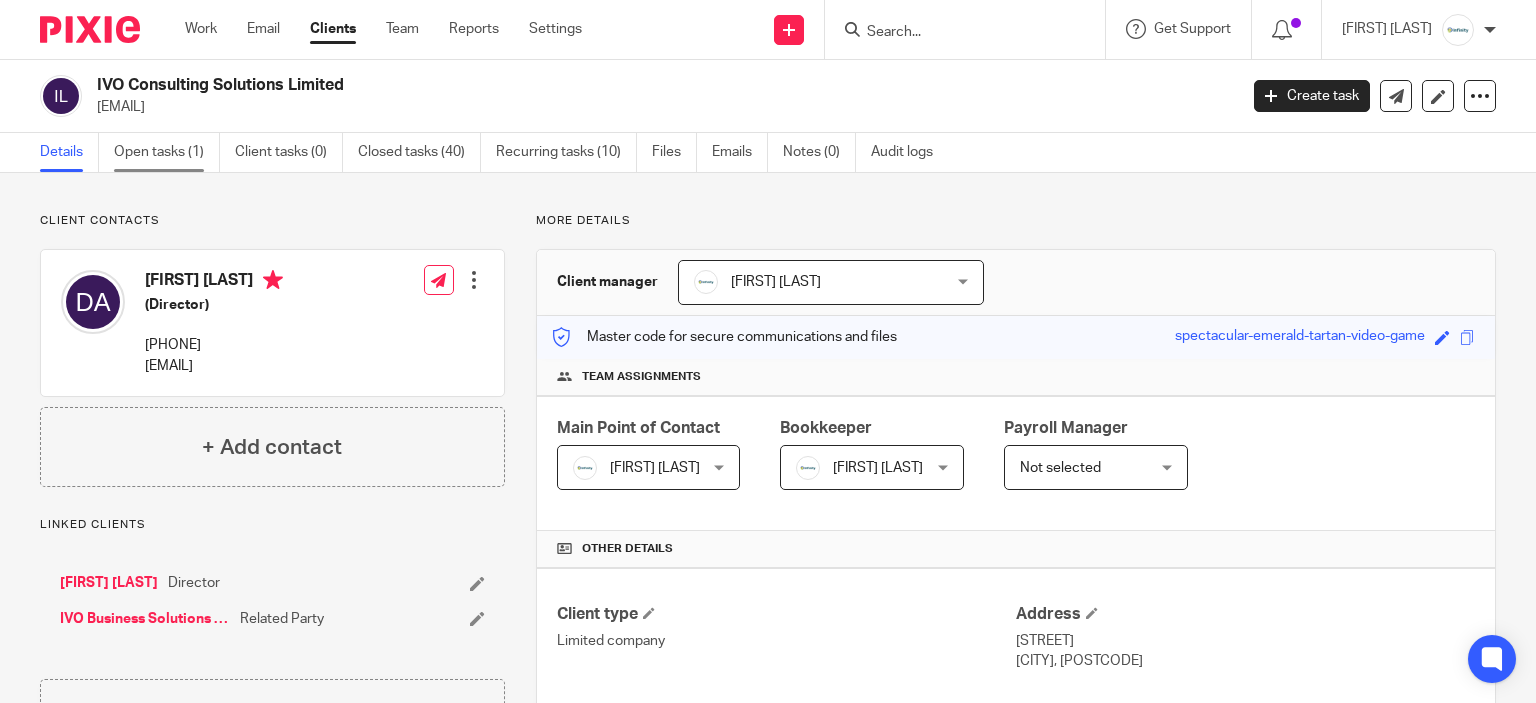 click on "Open tasks (1)" at bounding box center (167, 152) 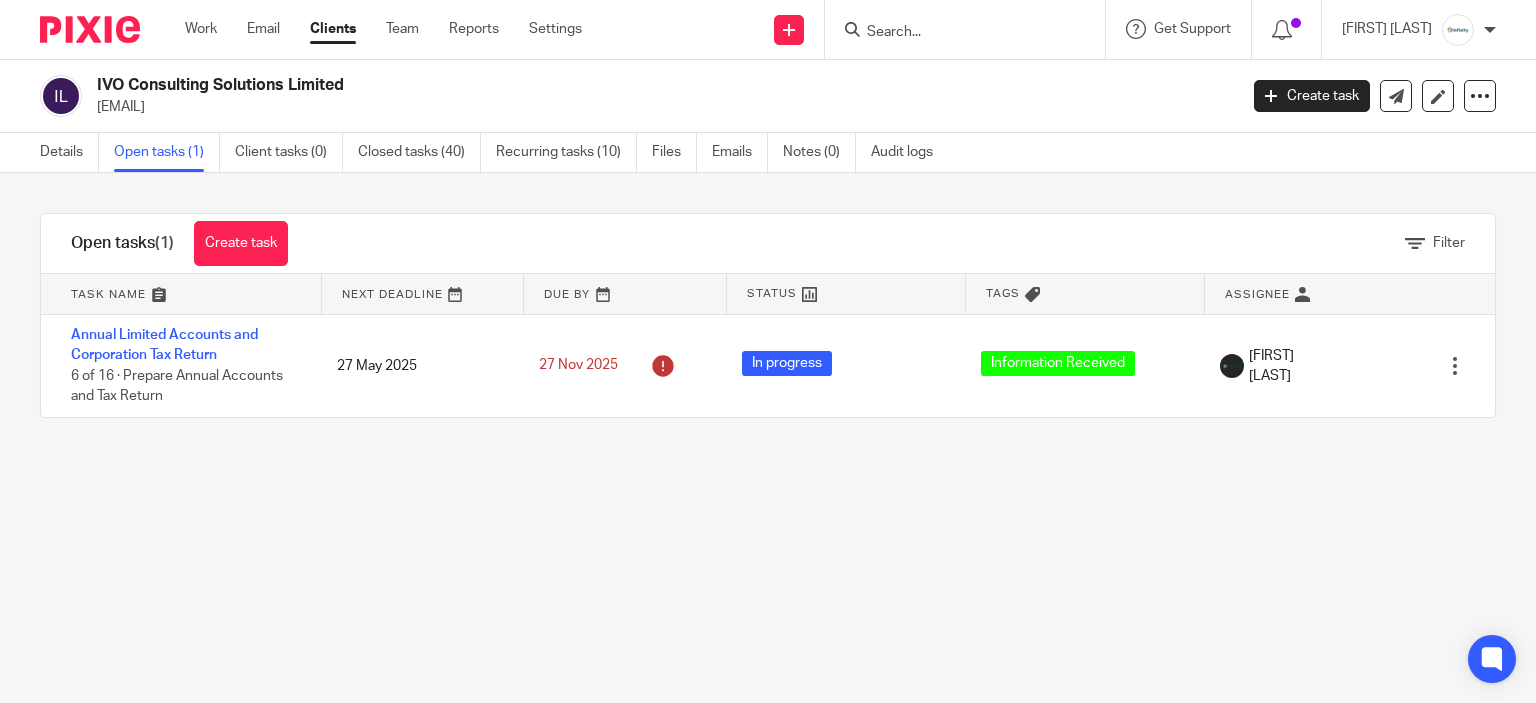 scroll, scrollTop: 0, scrollLeft: 0, axis: both 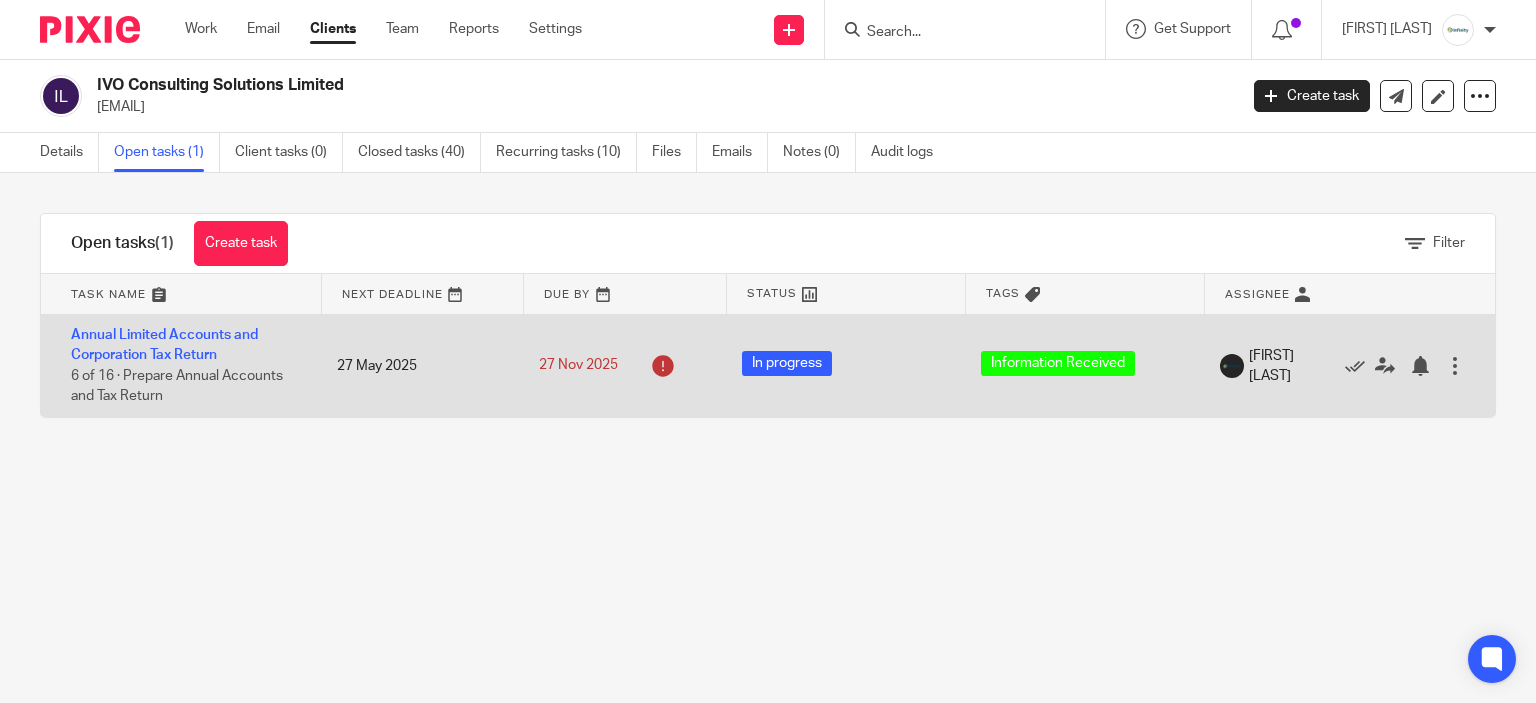 click on "Annual Limited Accounts and Corporation Tax Return
6
of
16 ·
Prepare Annual Accounts and Tax Return" at bounding box center (179, 366) 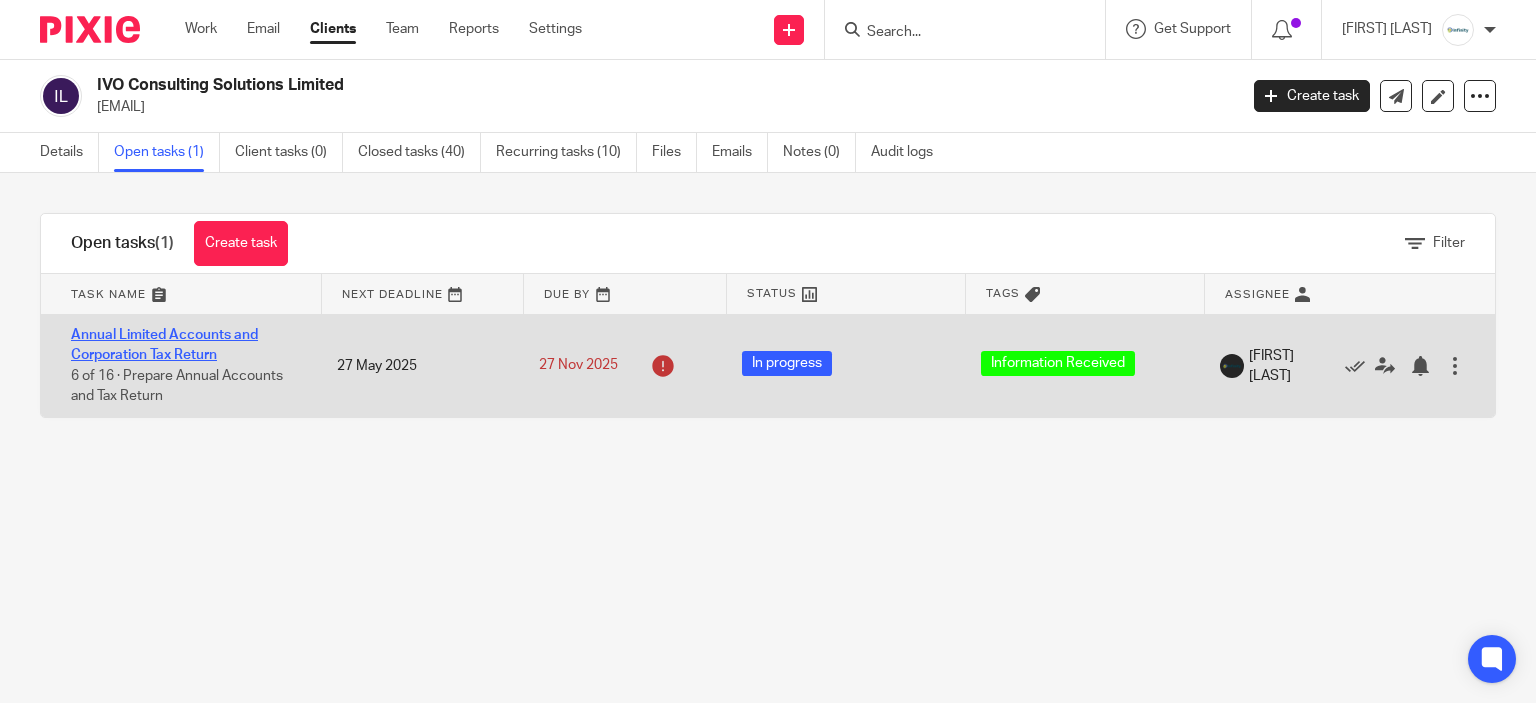 click on "Annual Limited Accounts and Corporation Tax Return" at bounding box center [164, 345] 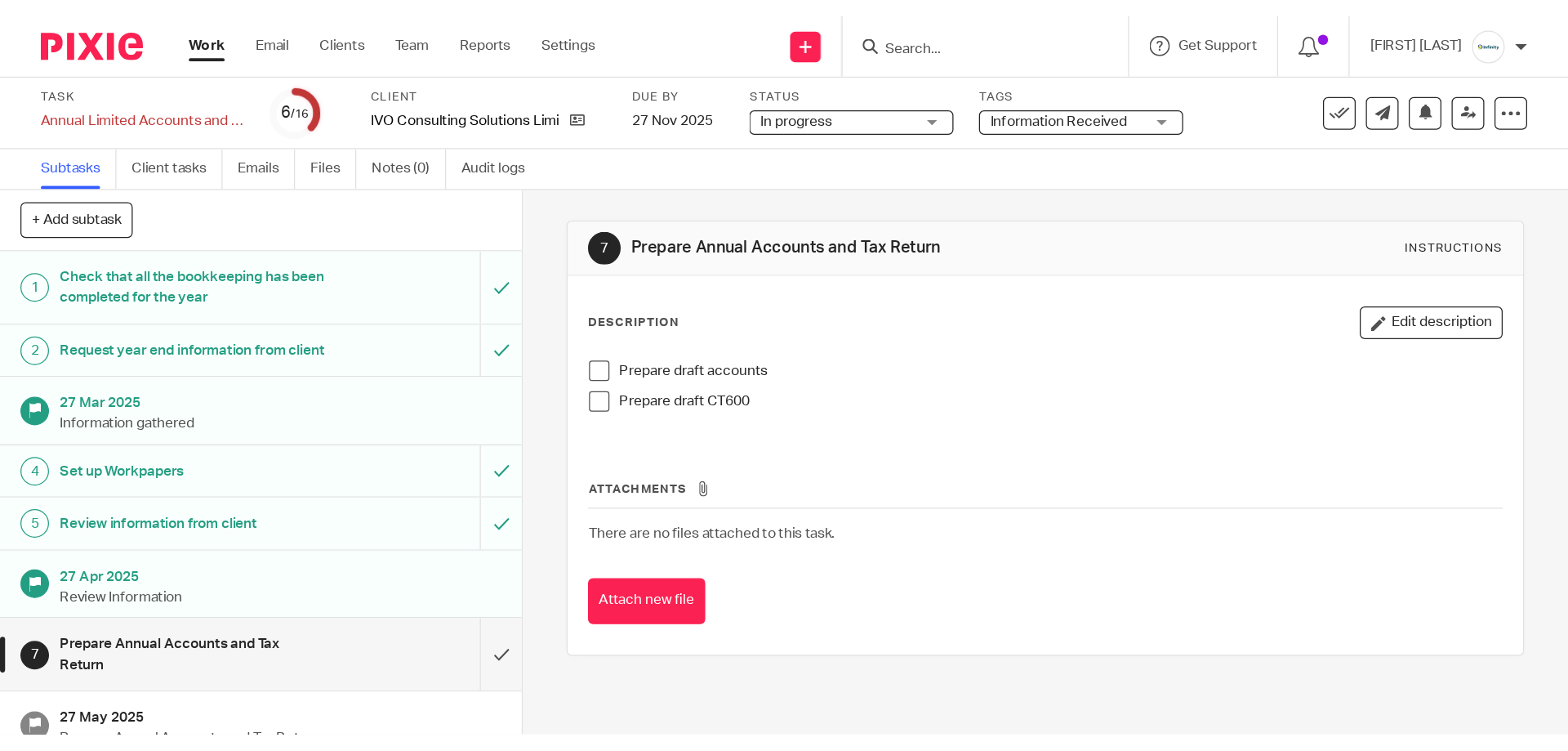 scroll, scrollTop: 0, scrollLeft: 0, axis: both 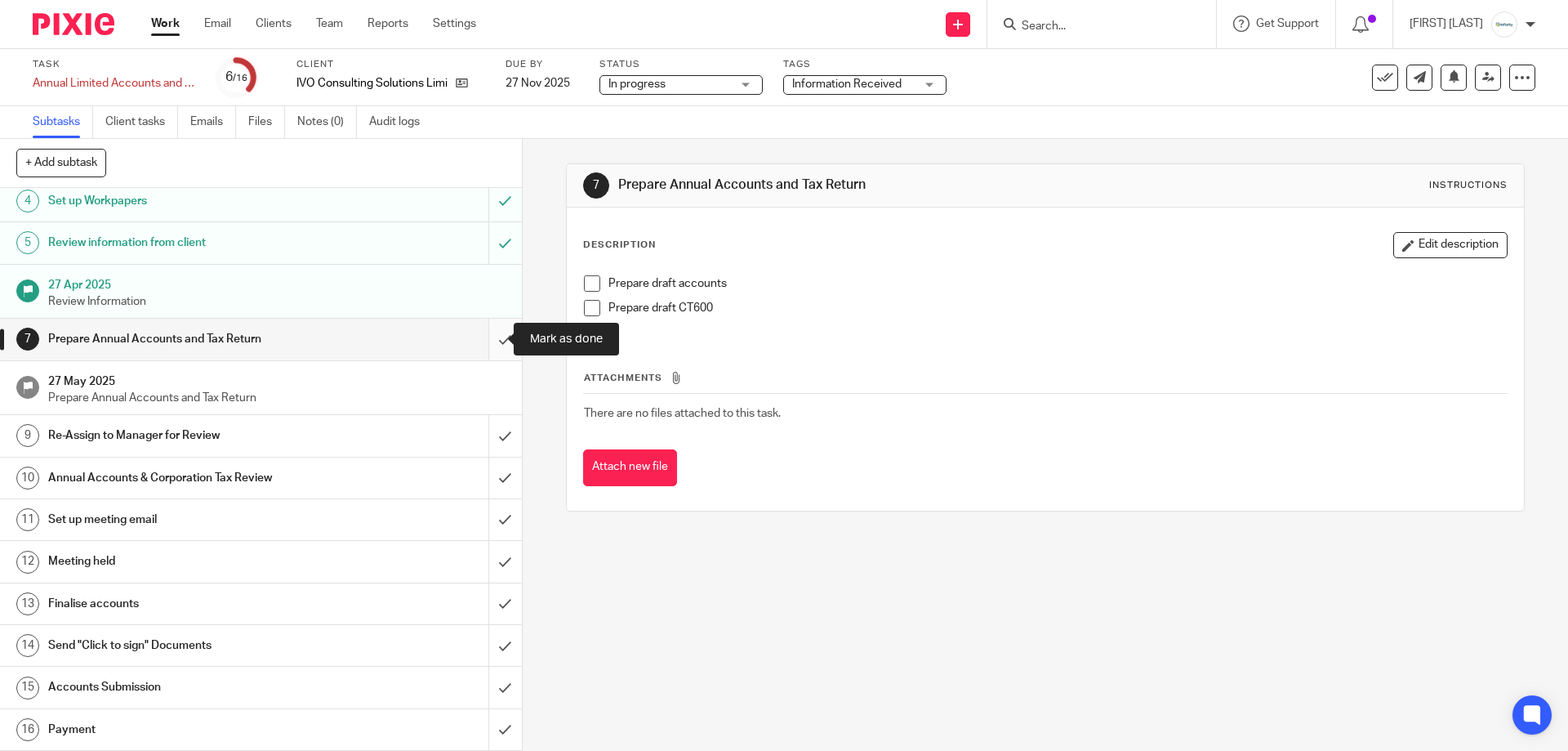 click at bounding box center (261, 339) 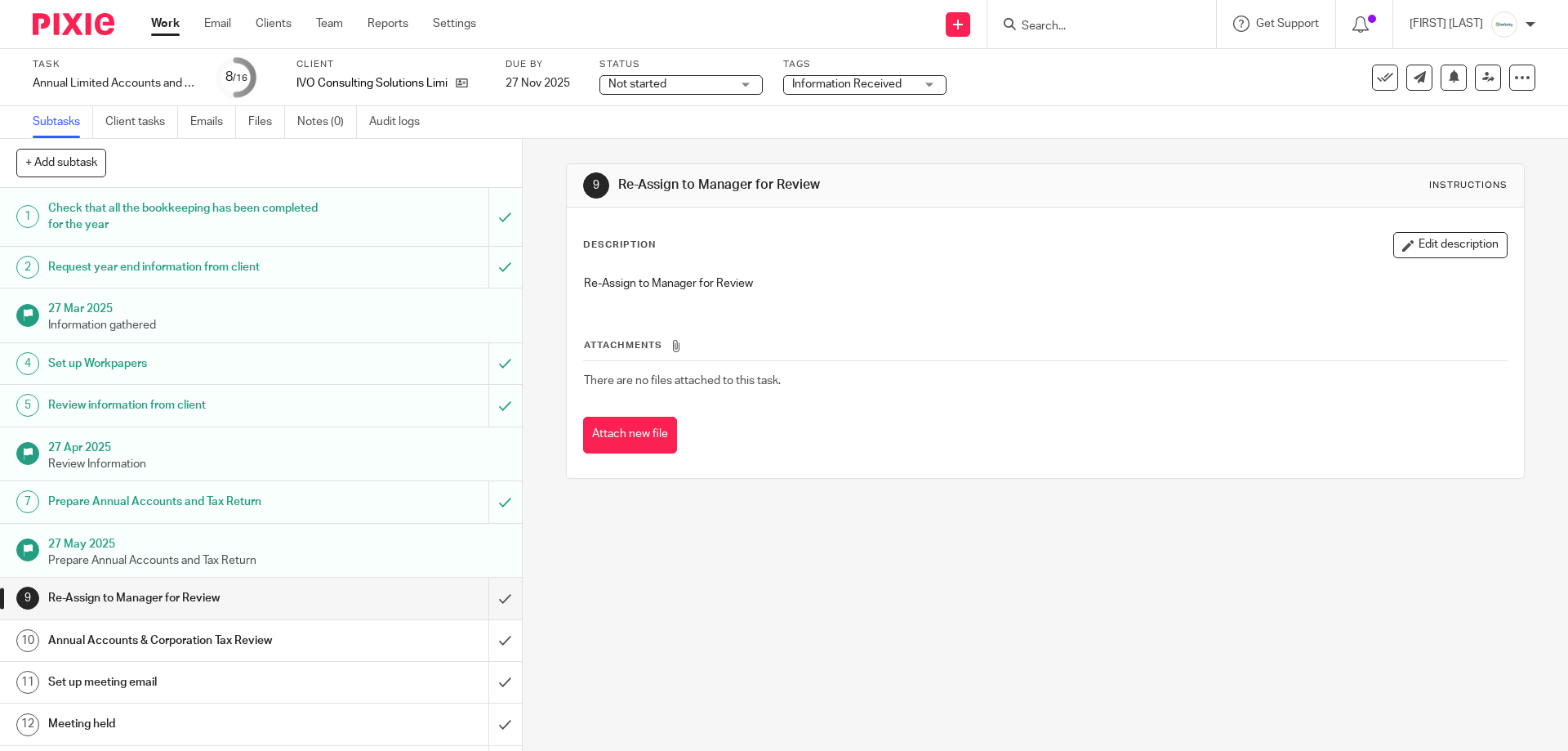 scroll, scrollTop: 0, scrollLeft: 0, axis: both 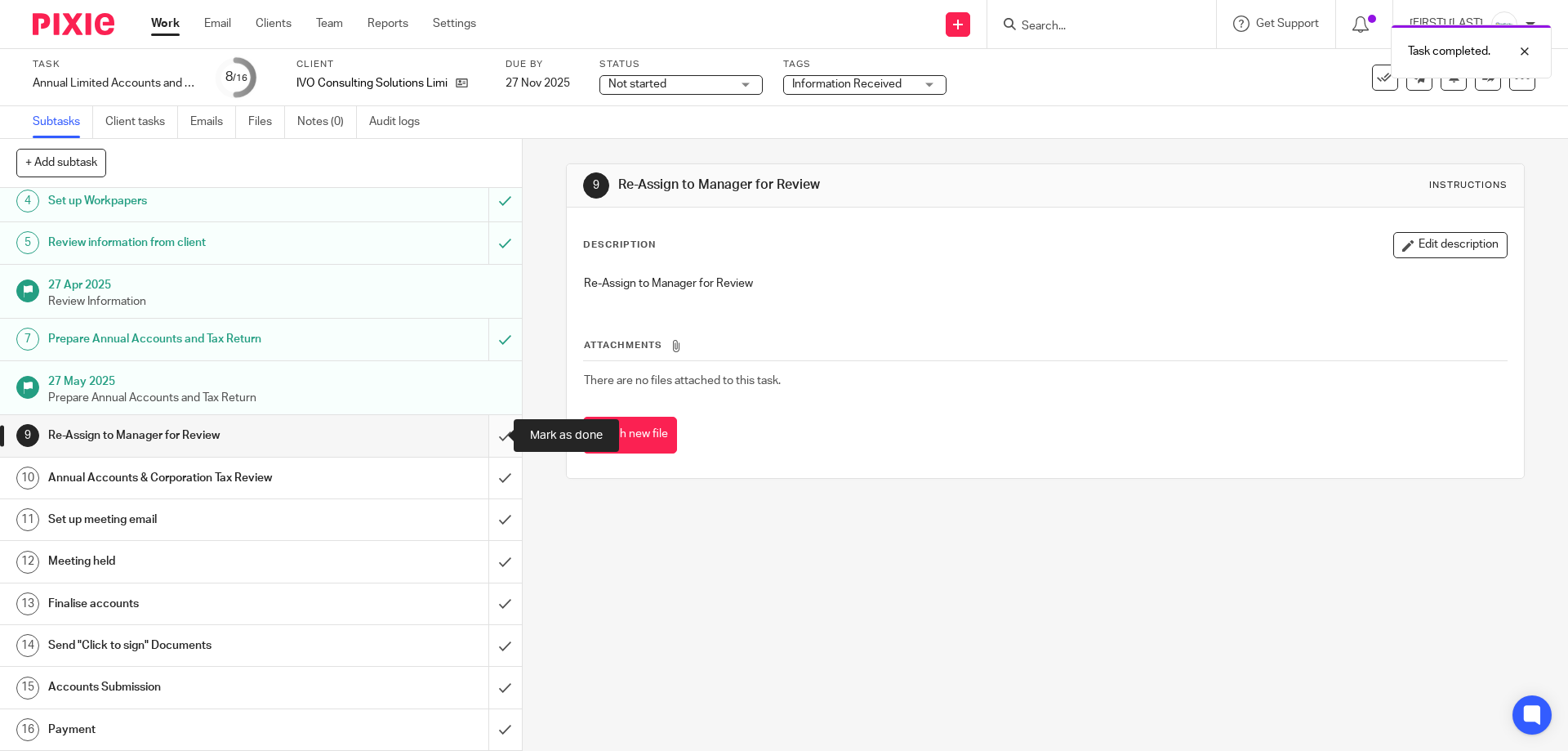 click at bounding box center (261, 436) 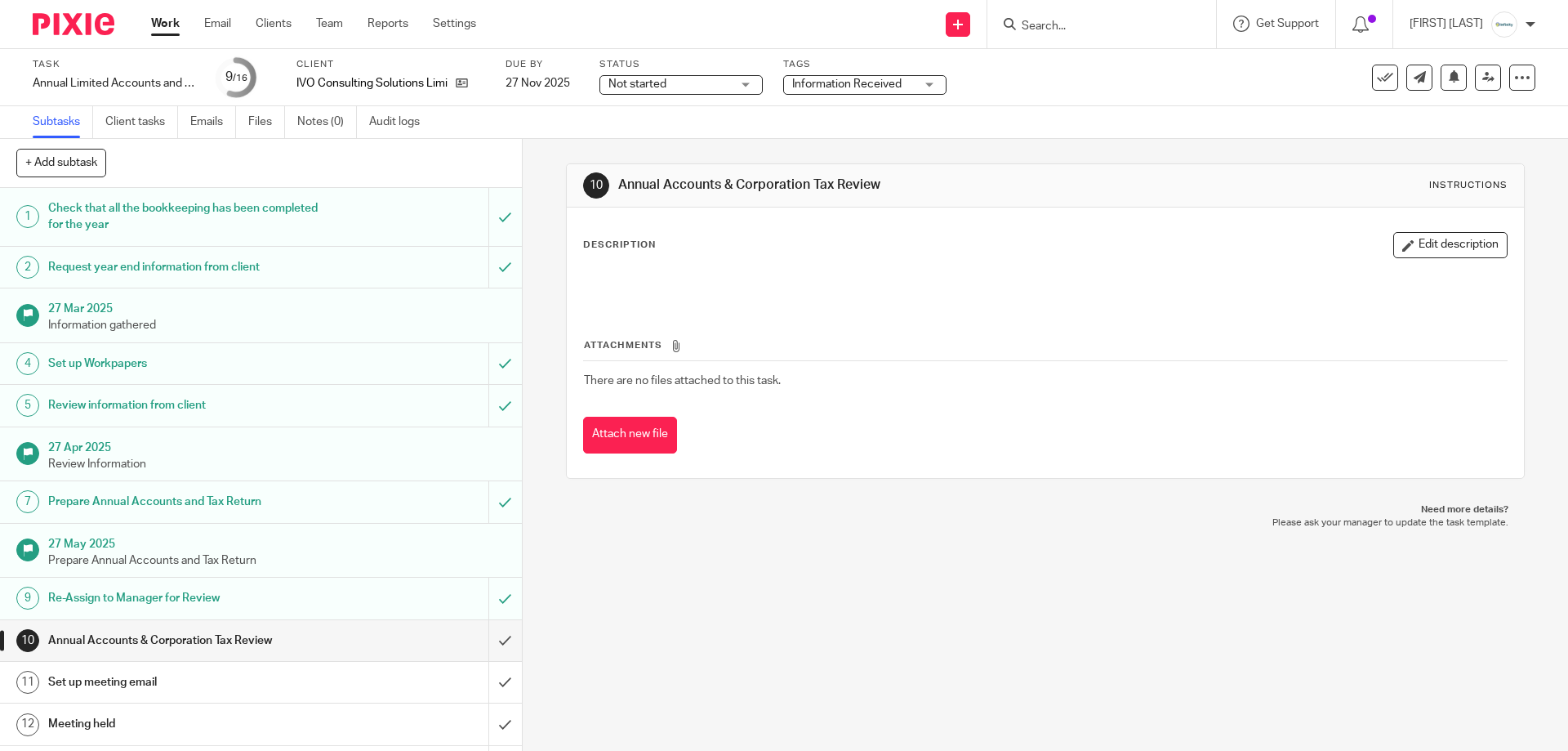 scroll, scrollTop: 0, scrollLeft: 0, axis: both 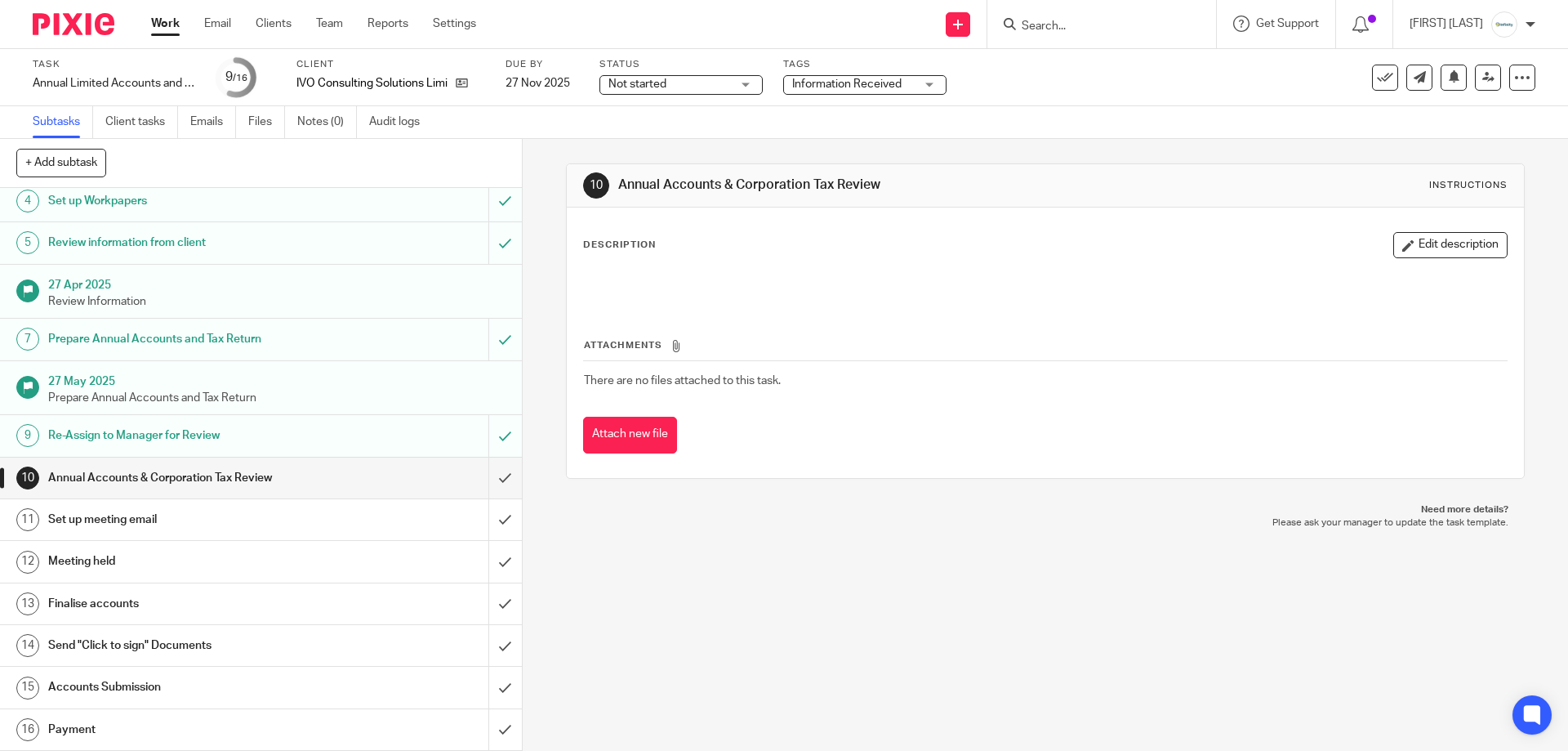 click on "Information Received" at bounding box center (847, 84) 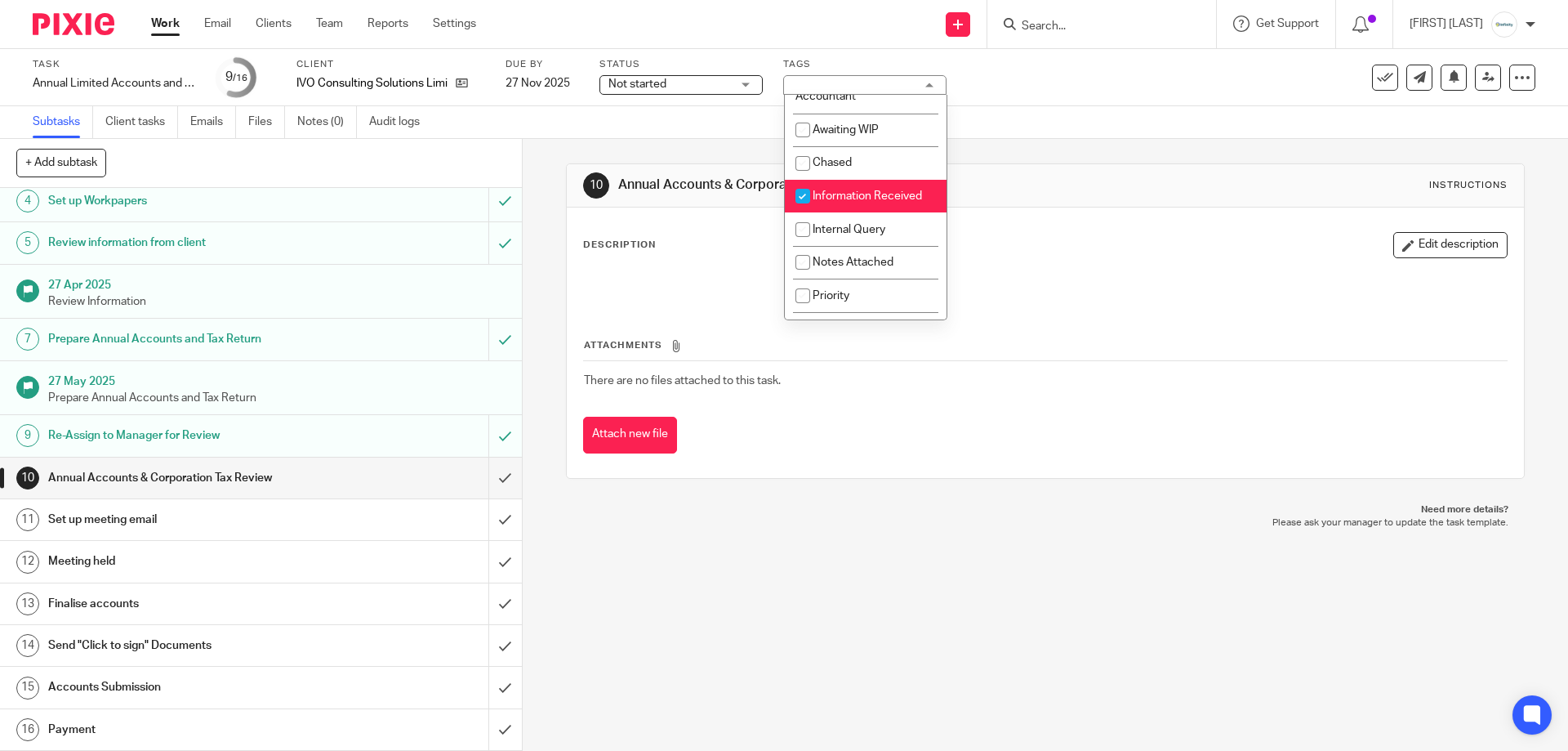 scroll, scrollTop: 163, scrollLeft: 0, axis: vertical 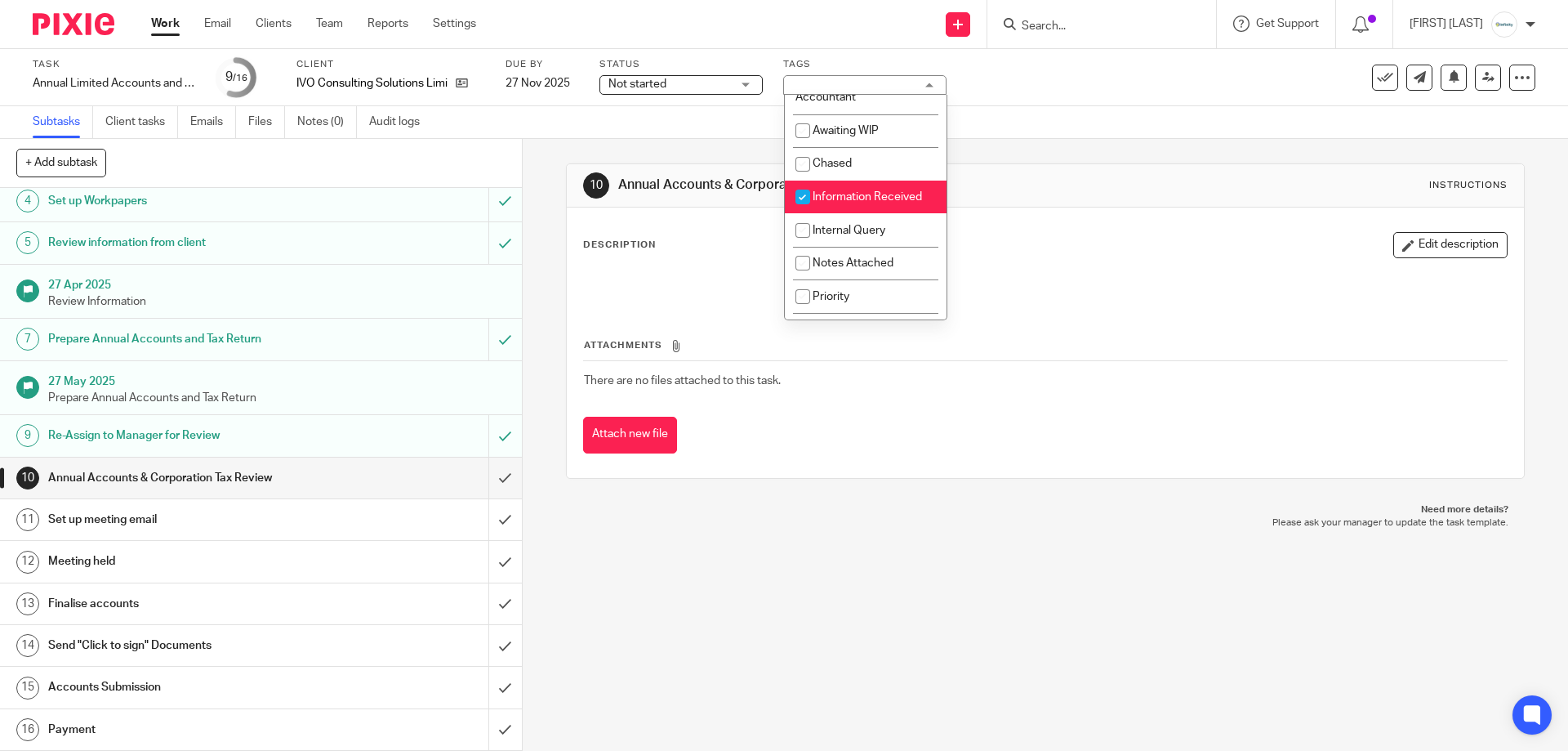 click on "Information Received" at bounding box center (867, 197) 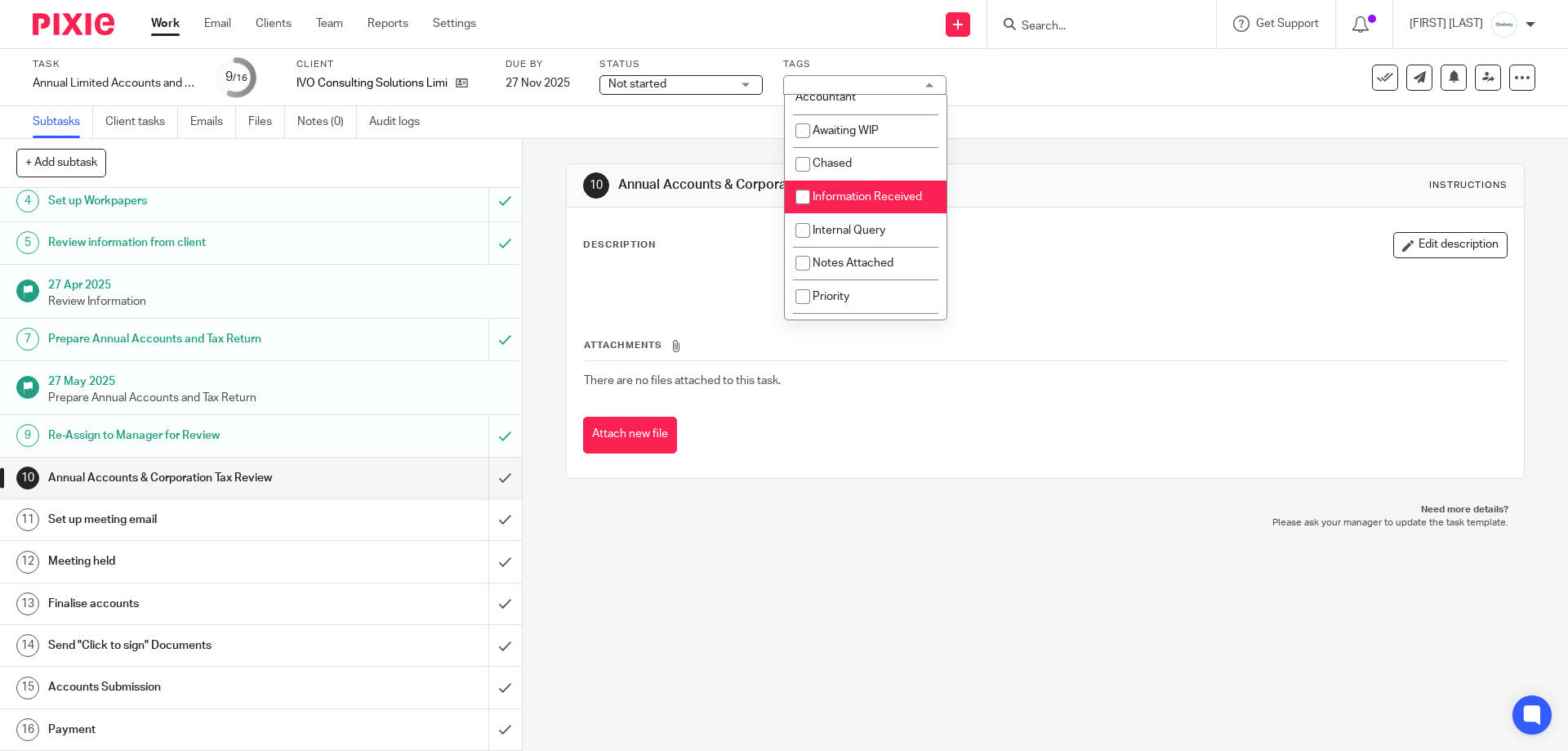 checkbox on "false" 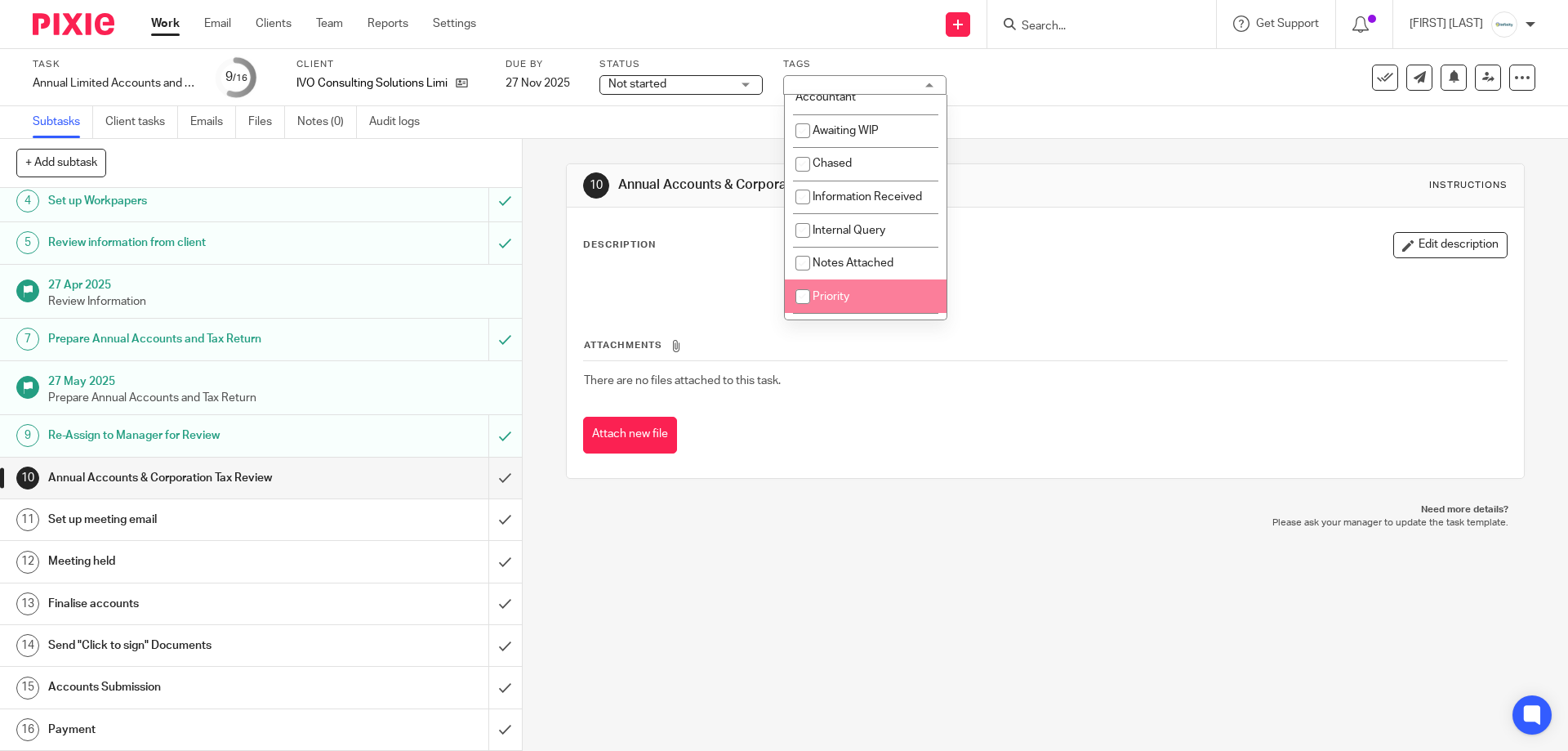 click on "Priority" at bounding box center [831, 297] 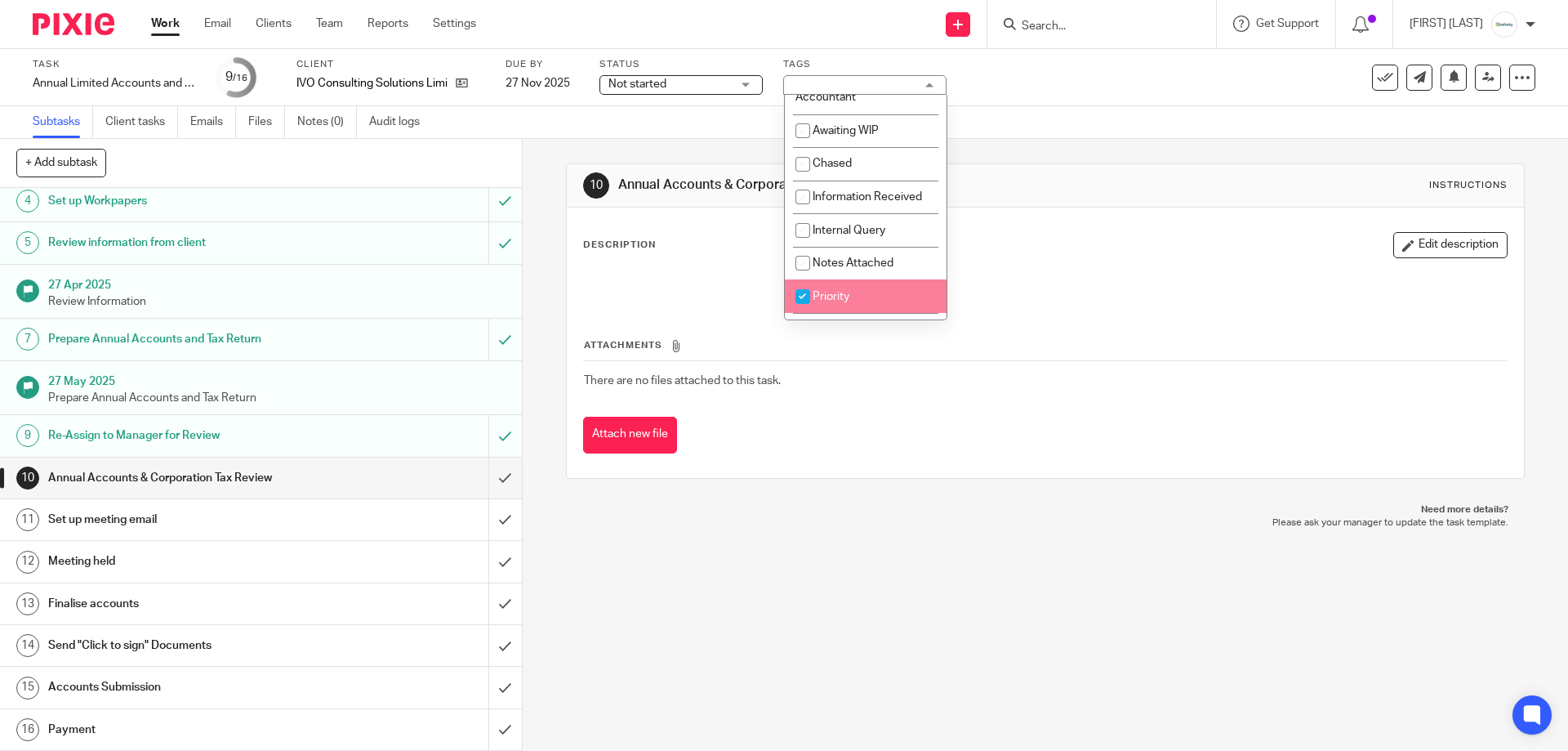 checkbox on "true" 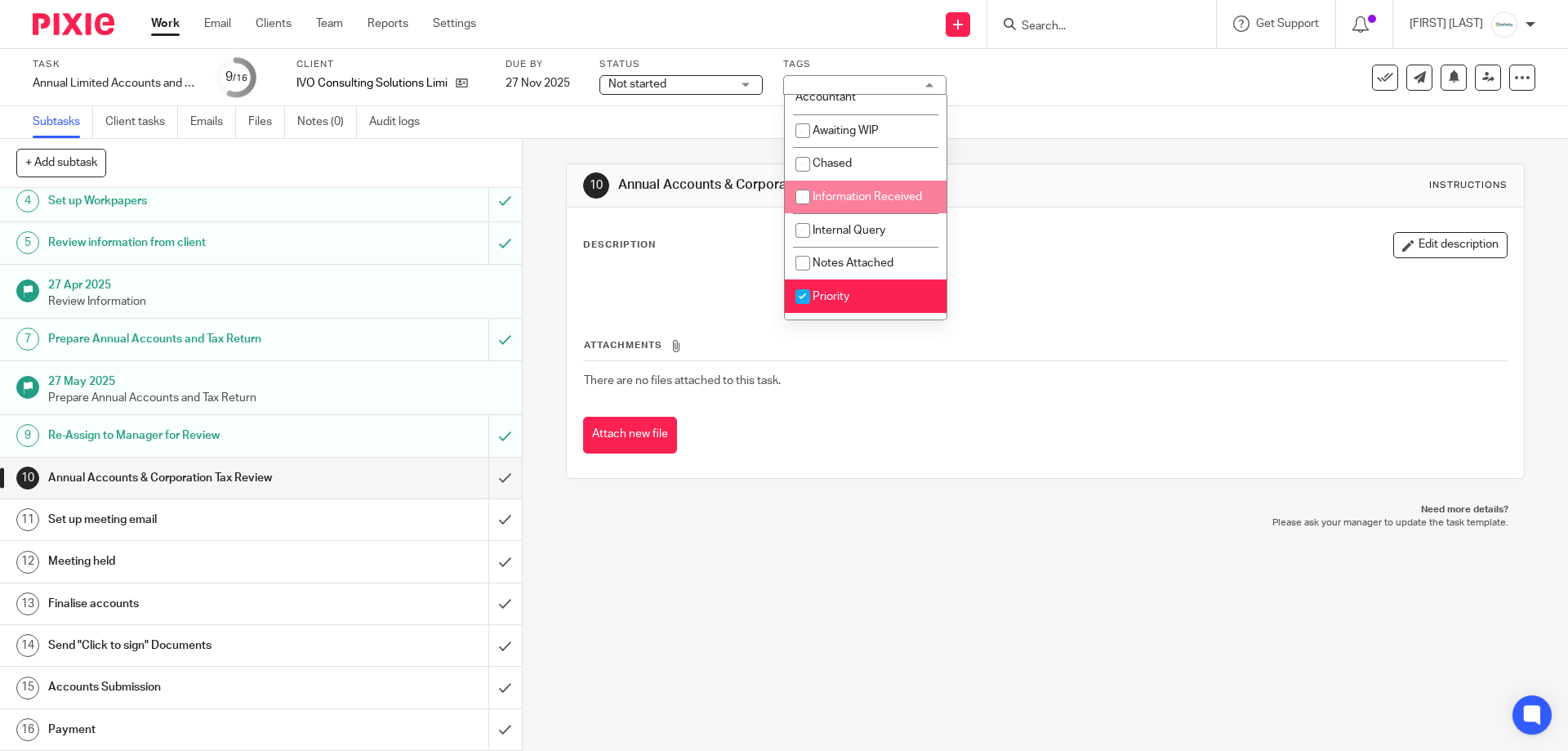 scroll, scrollTop: 0, scrollLeft: 0, axis: both 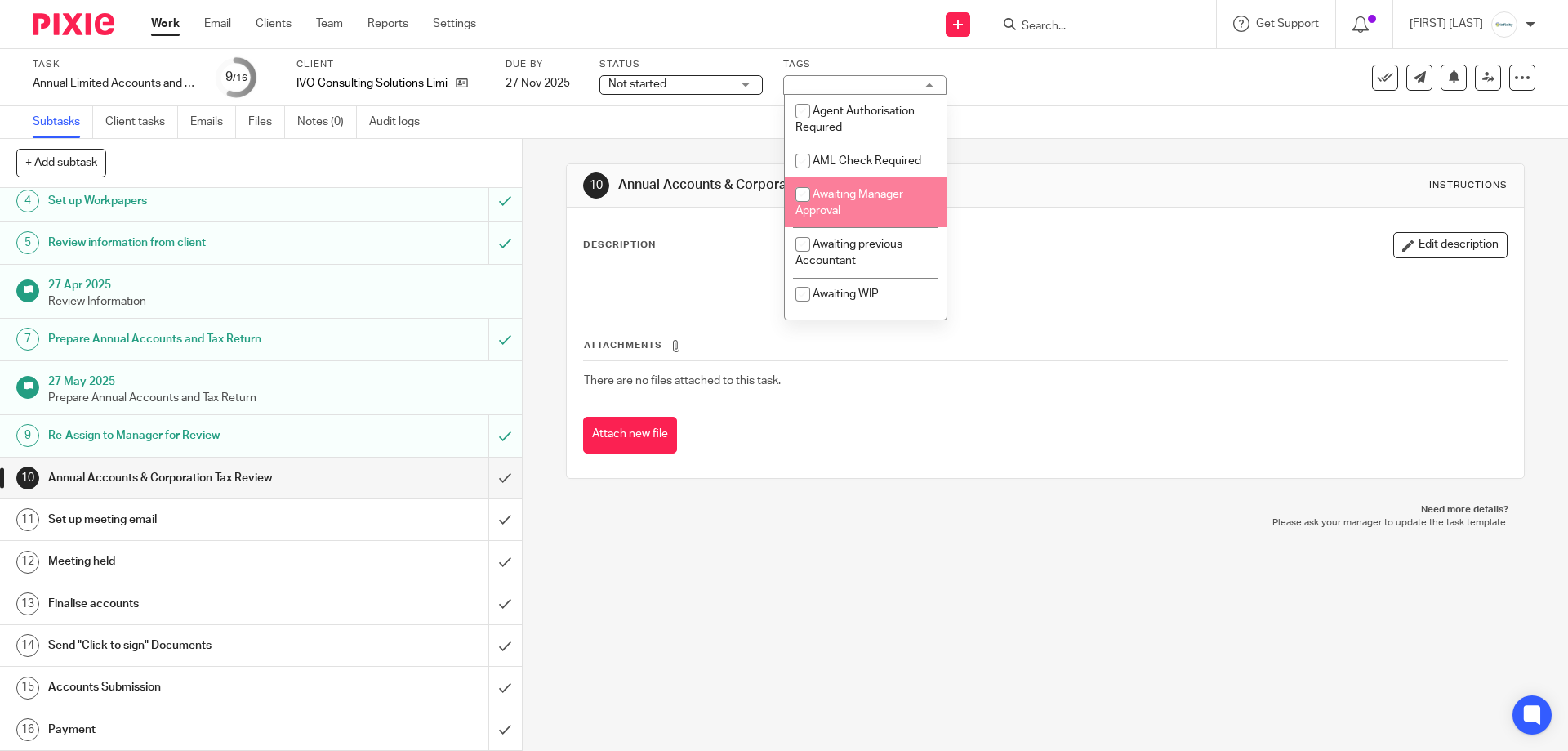 click on "Awaiting Manager Approval" at bounding box center (866, 202) 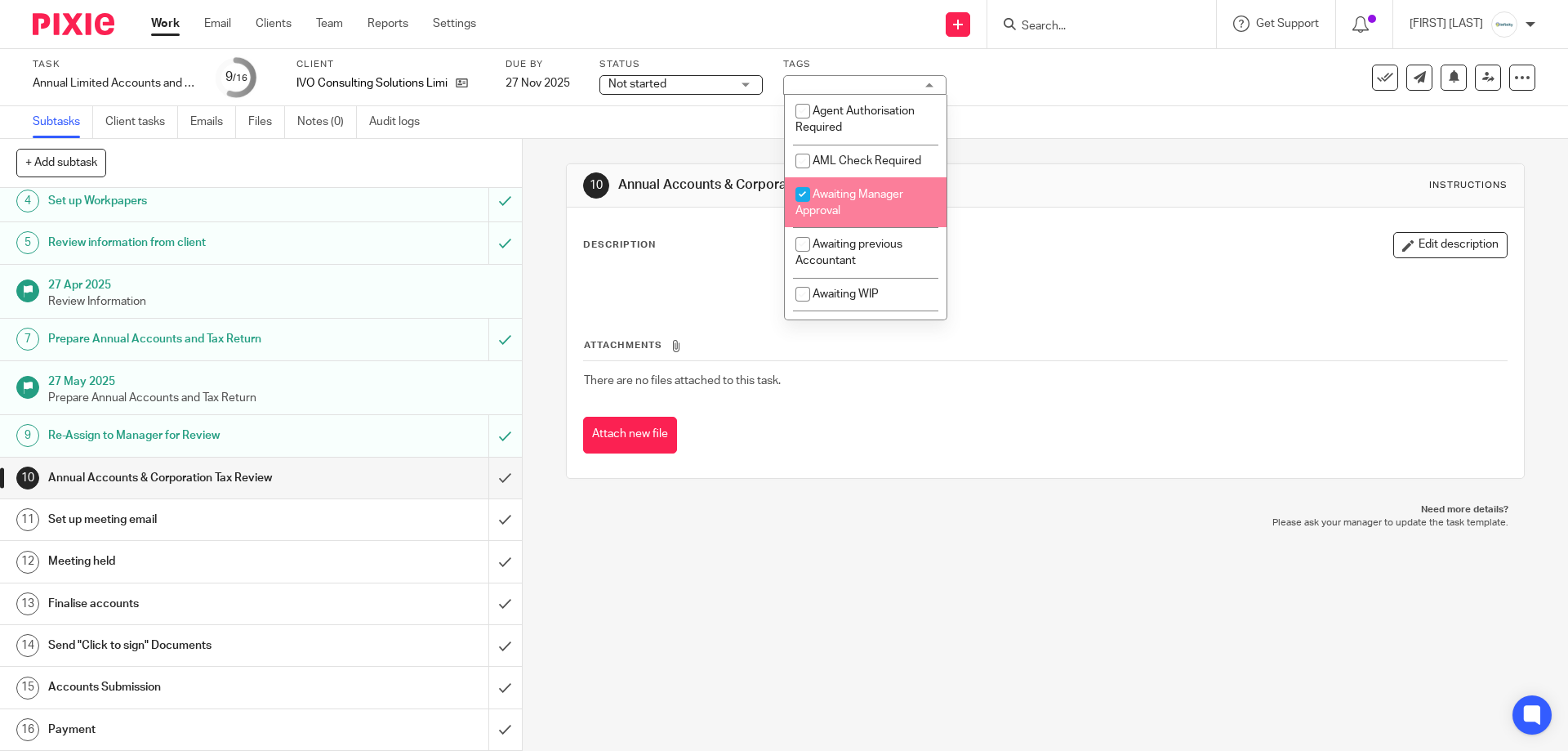 checkbox on "true" 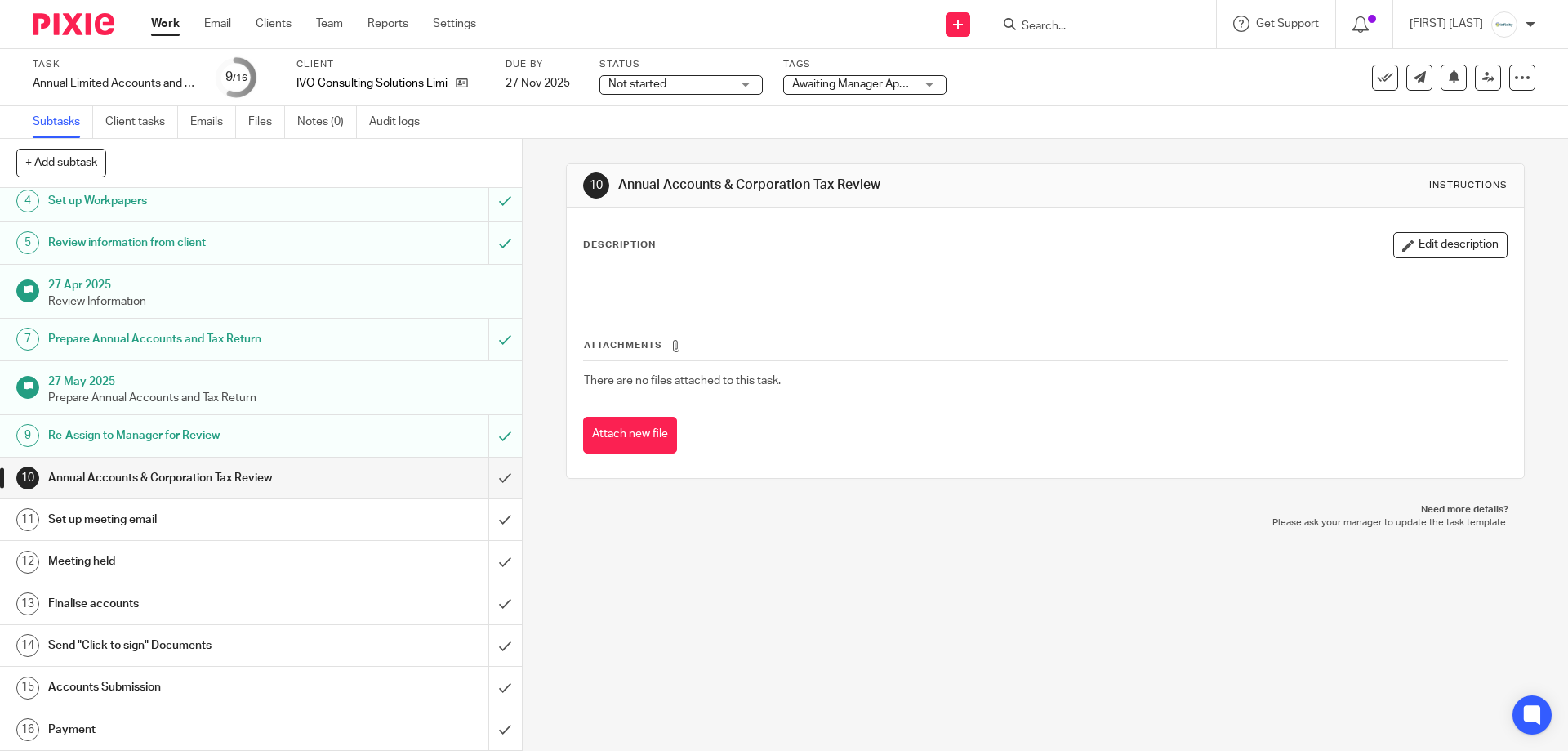 click on "10
Annual Accounts & Corporation Tax Review
Instructions" at bounding box center (1045, 186) 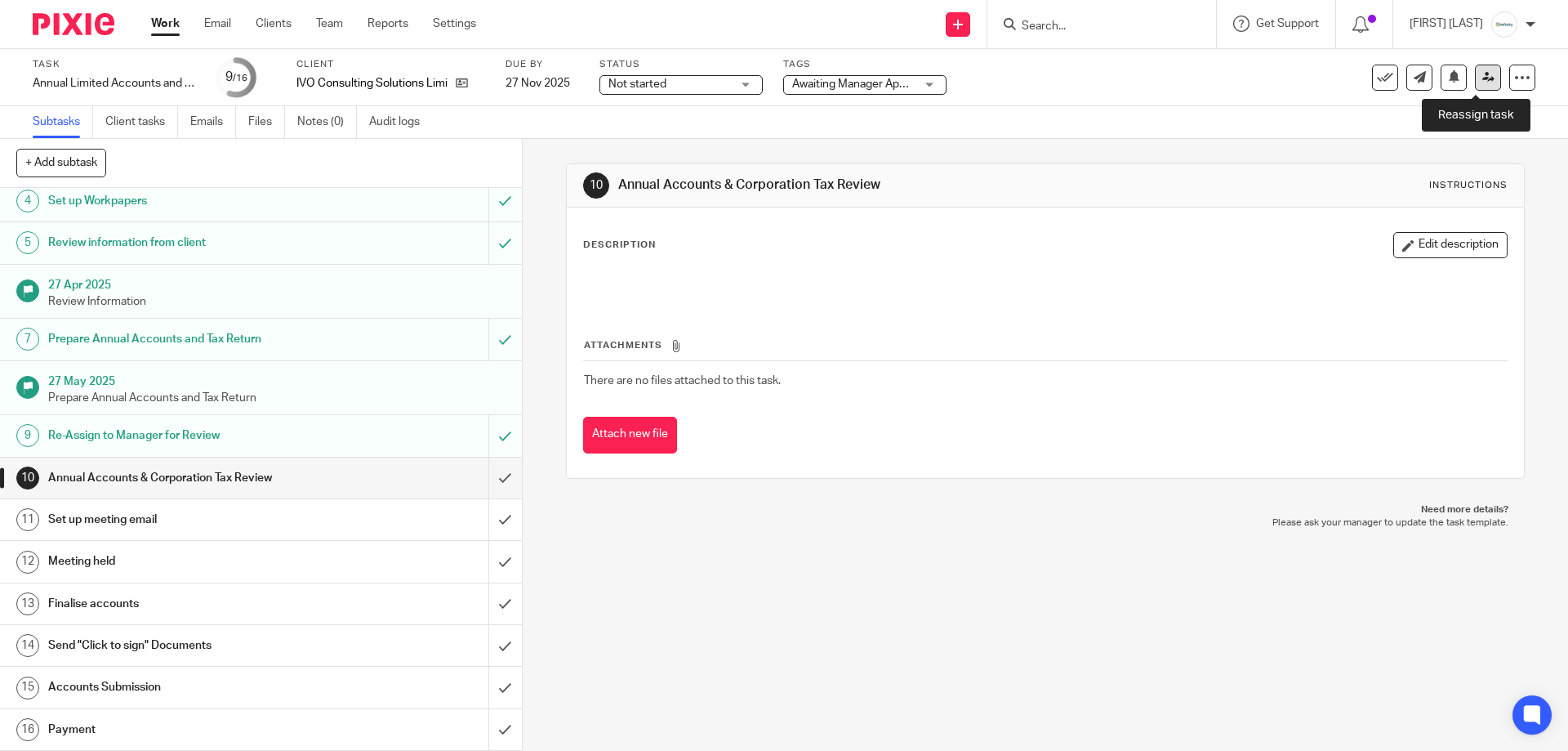 click at bounding box center (1488, 78) 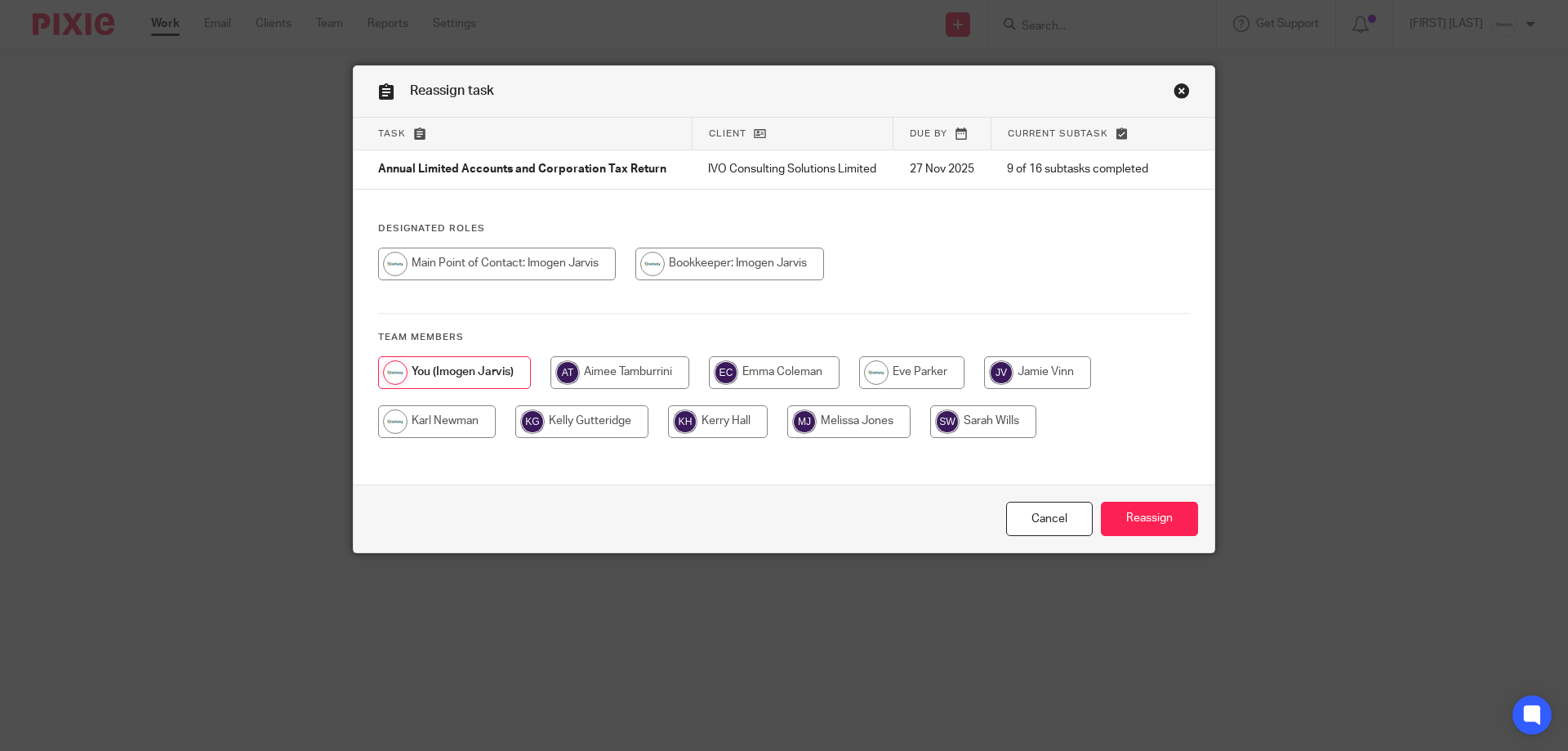 scroll, scrollTop: 0, scrollLeft: 0, axis: both 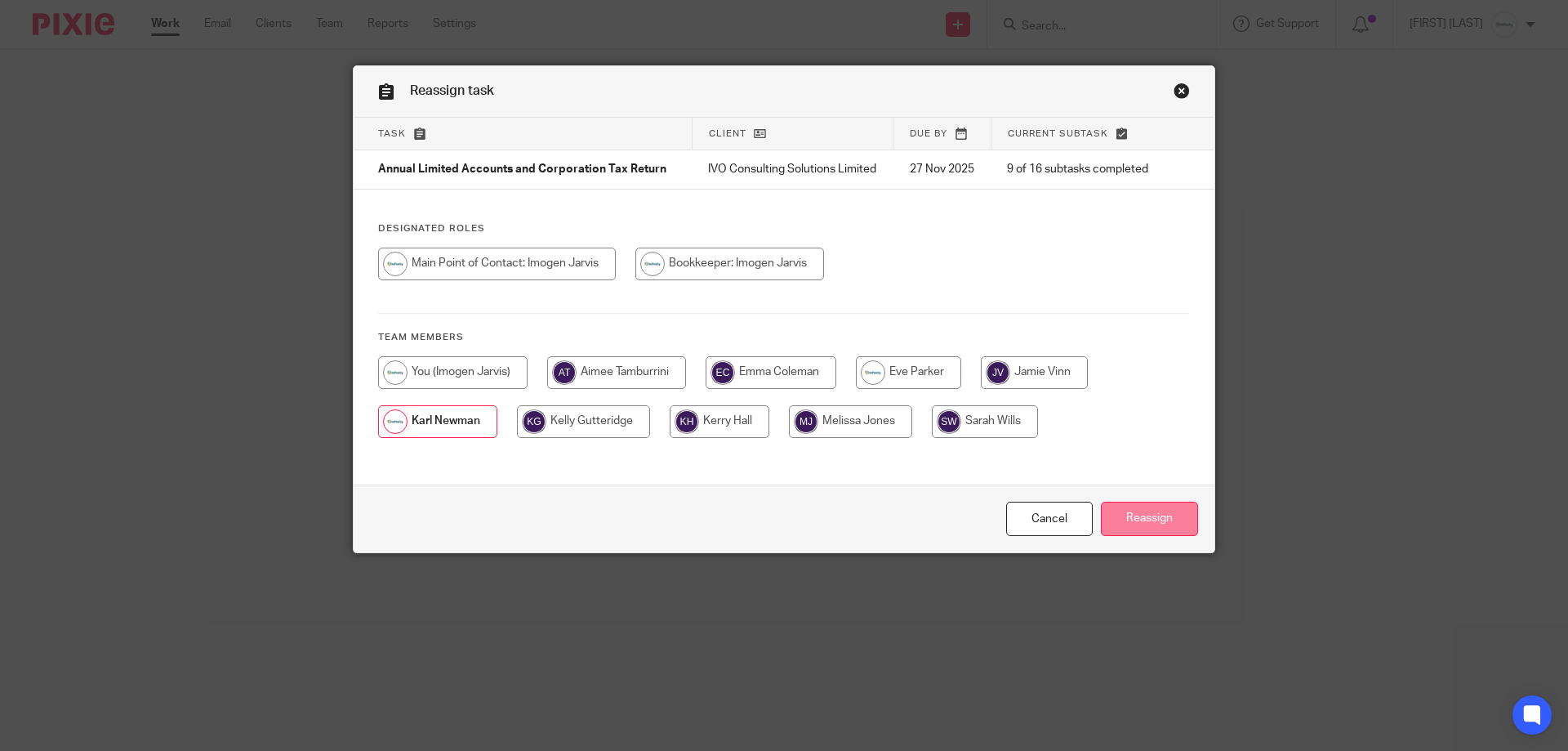 click on "Reassign" at bounding box center (1149, 519) 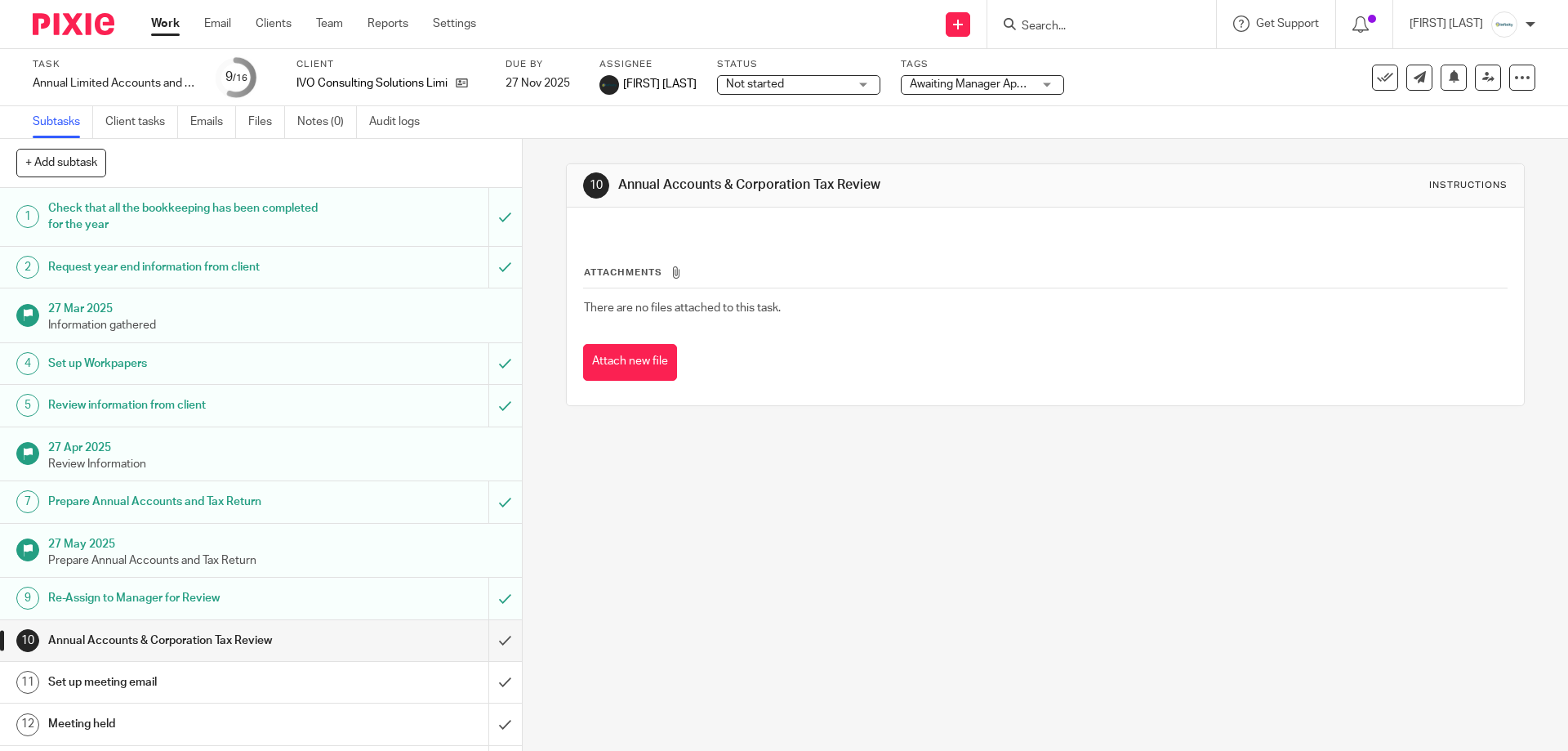 scroll, scrollTop: 0, scrollLeft: 0, axis: both 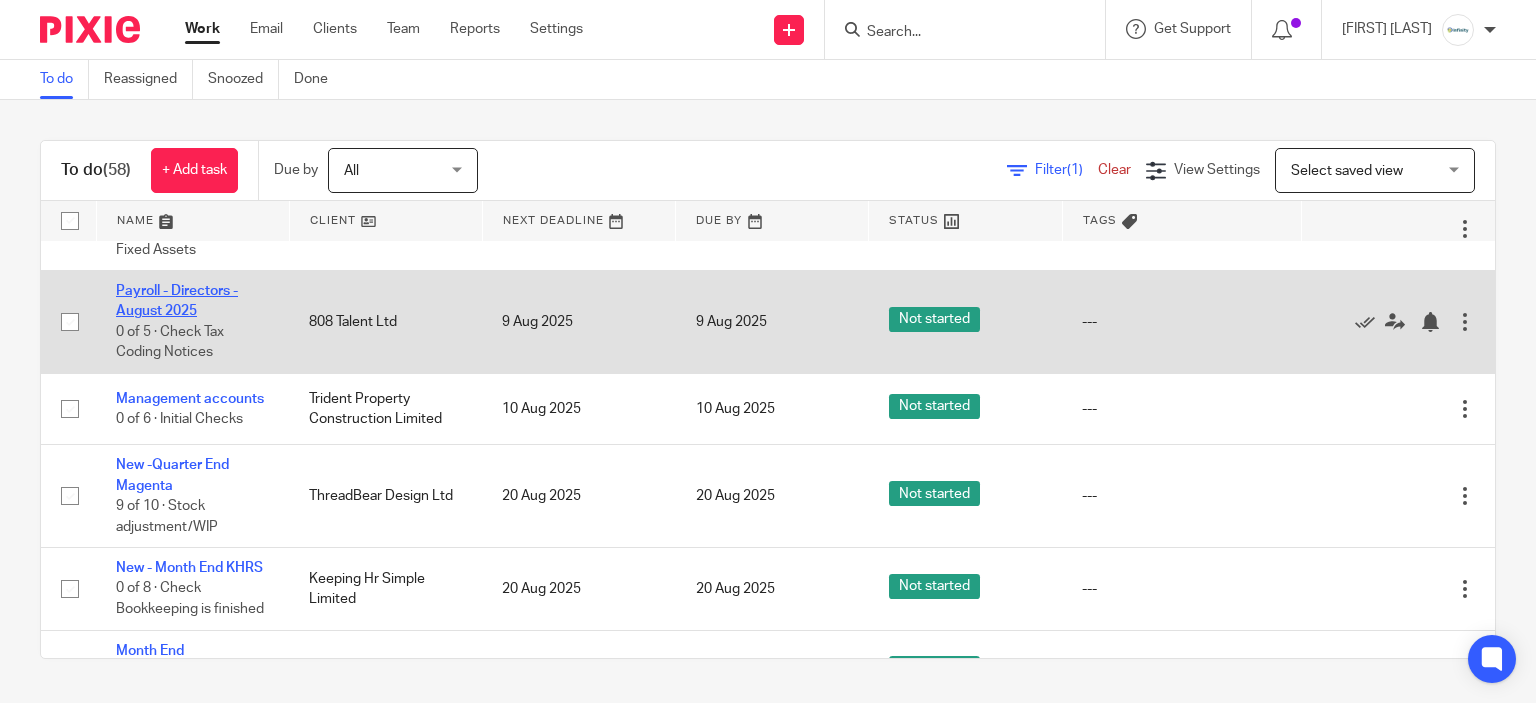 drag, startPoint x: 138, startPoint y: 305, endPoint x: 133, endPoint y: 291, distance: 14.866069 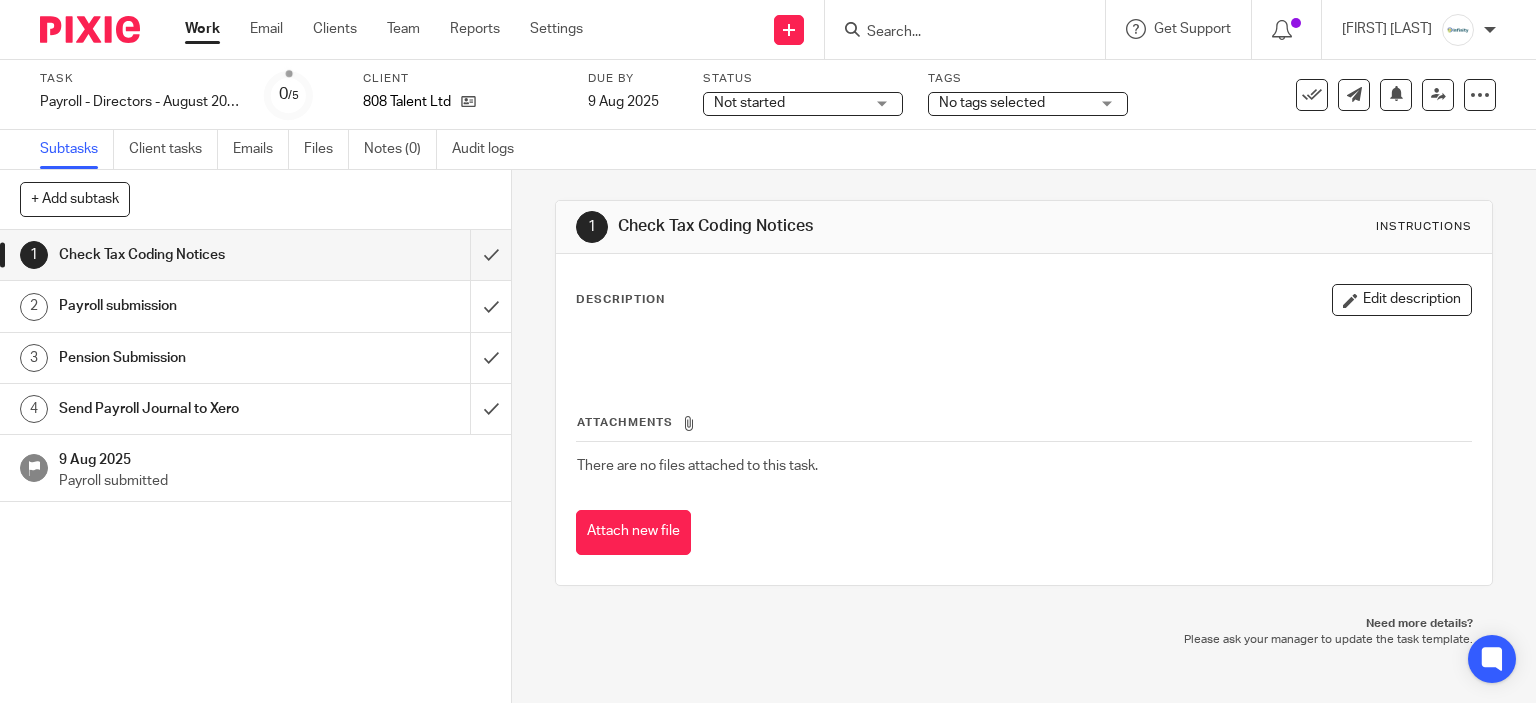 scroll, scrollTop: 0, scrollLeft: 0, axis: both 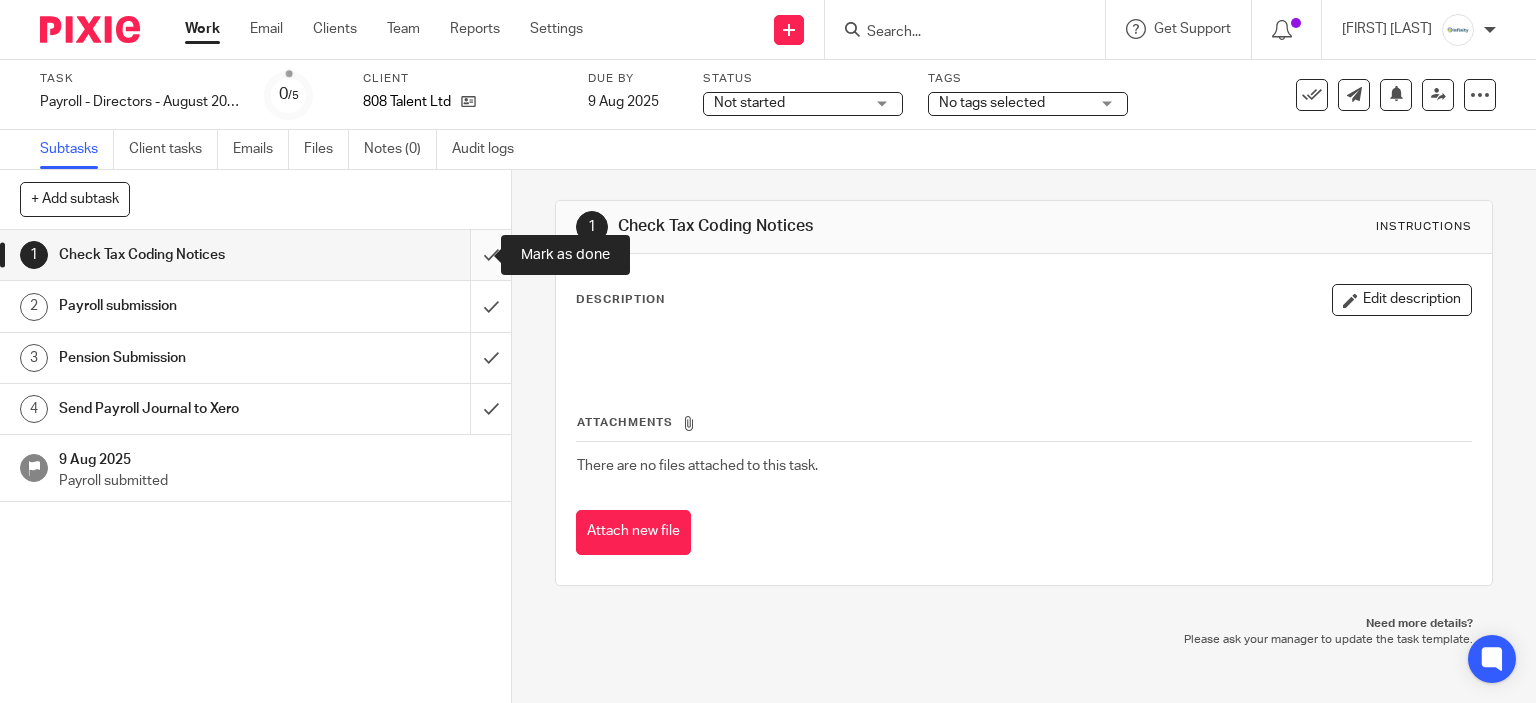 click at bounding box center (255, 255) 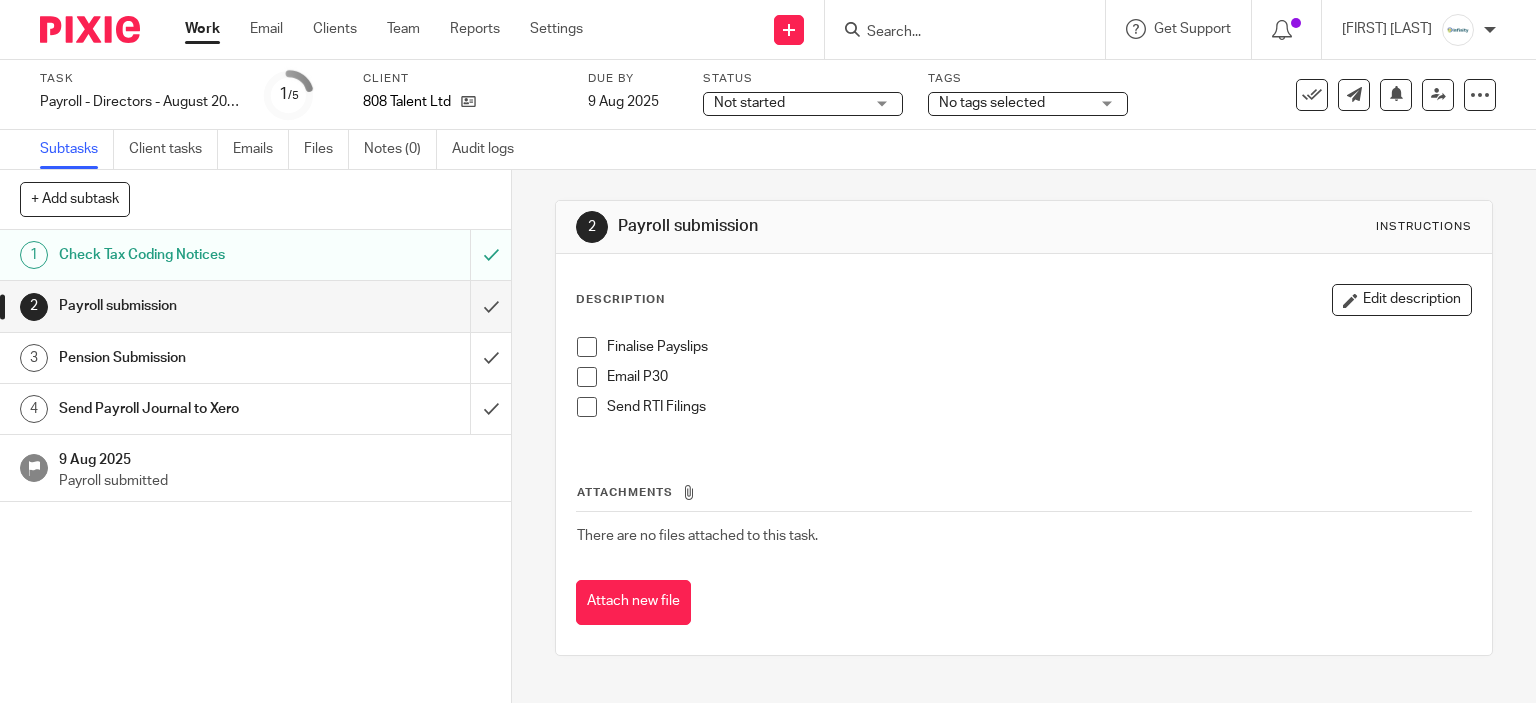 scroll, scrollTop: 0, scrollLeft: 0, axis: both 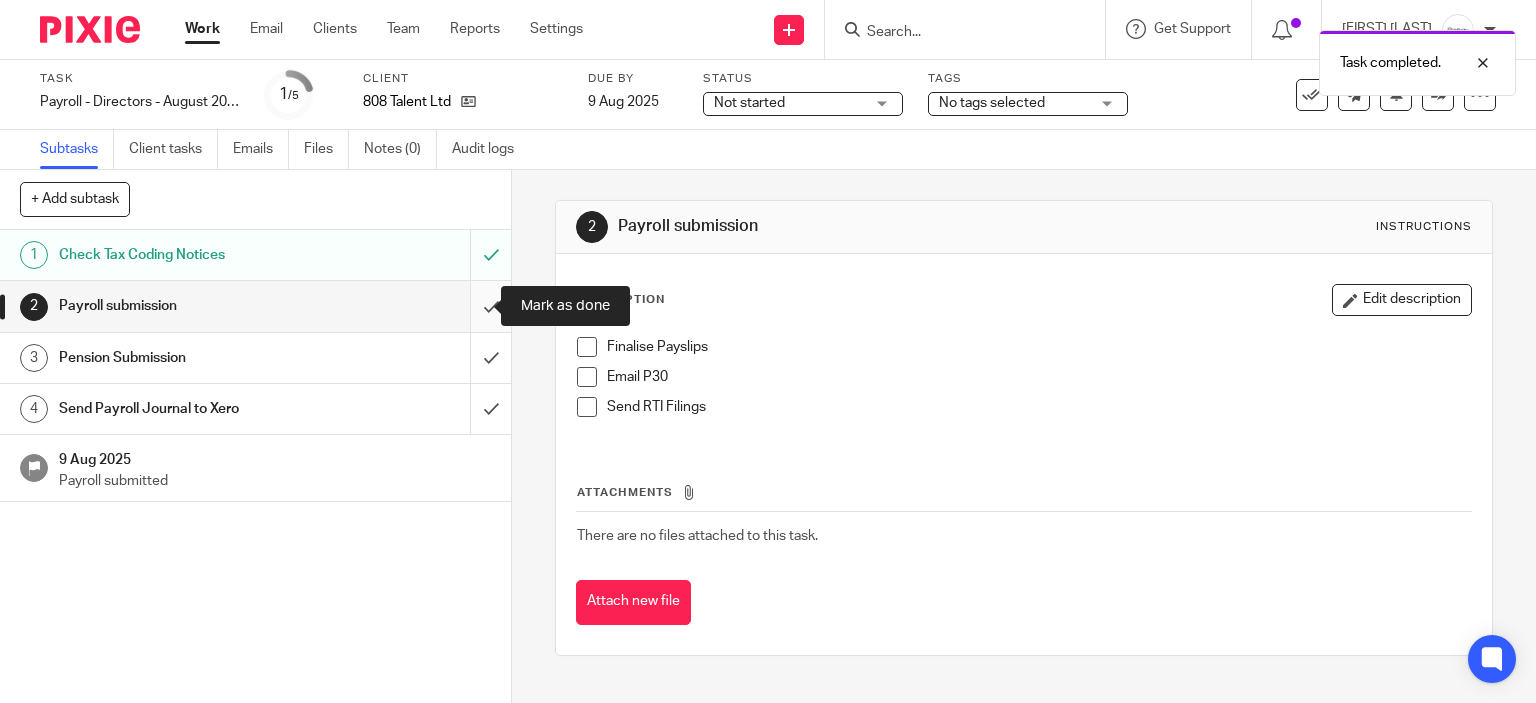 click at bounding box center [255, 306] 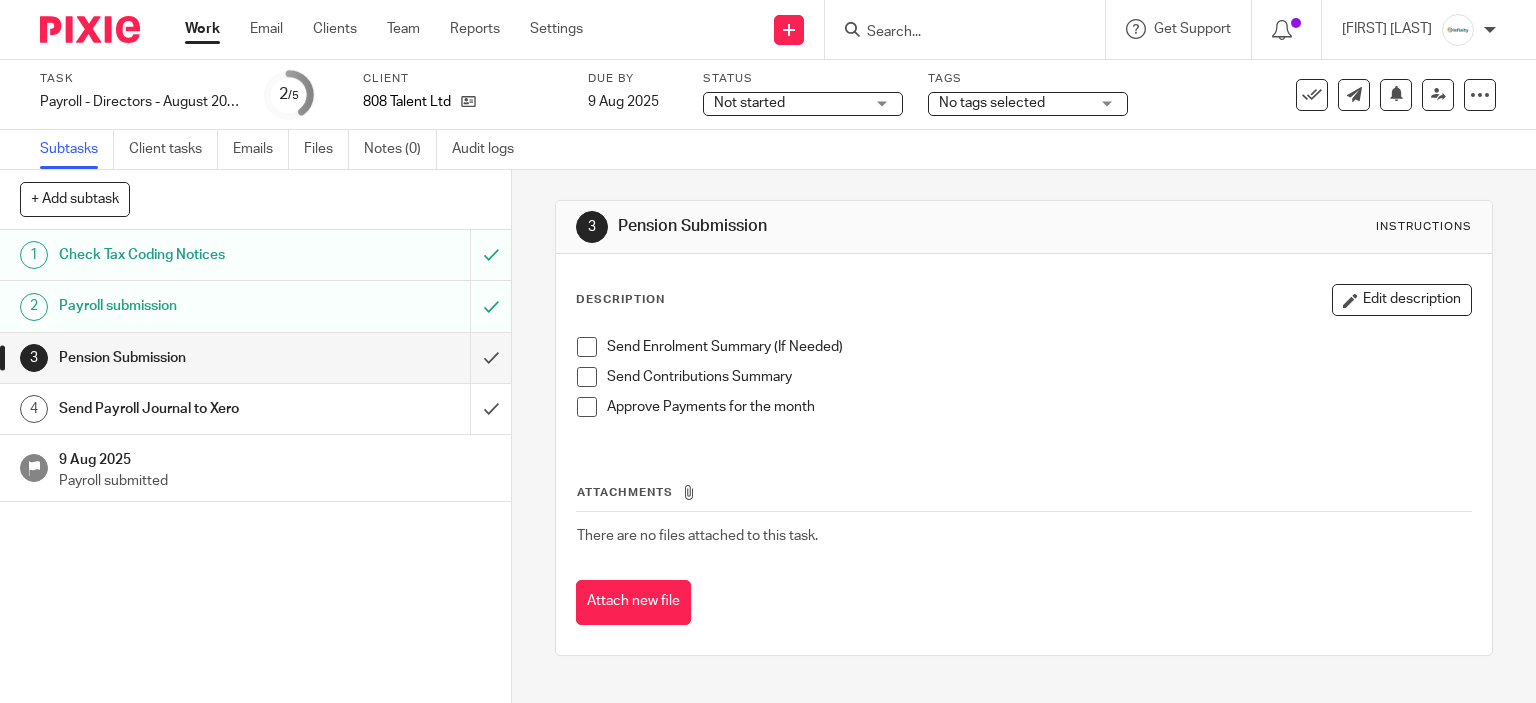 scroll, scrollTop: 0, scrollLeft: 0, axis: both 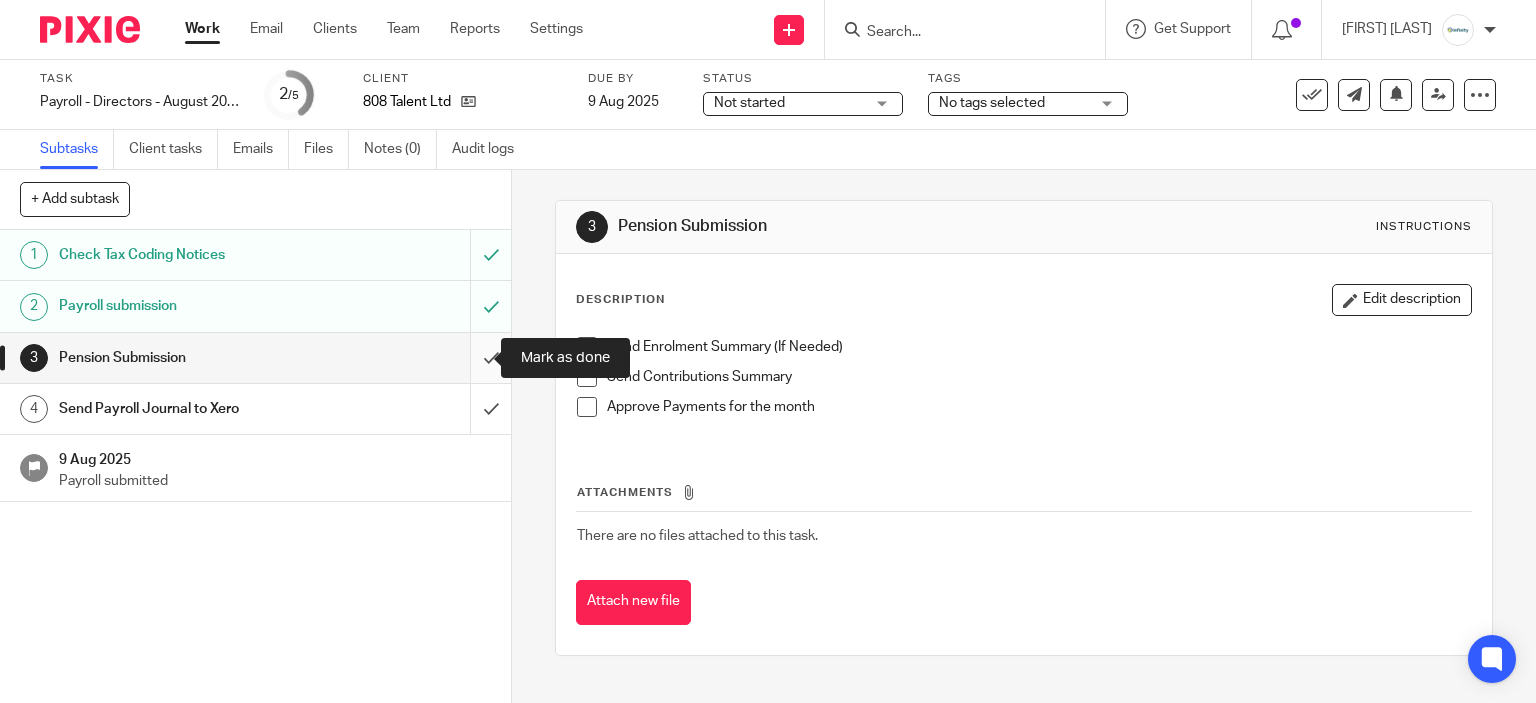 click at bounding box center [255, 358] 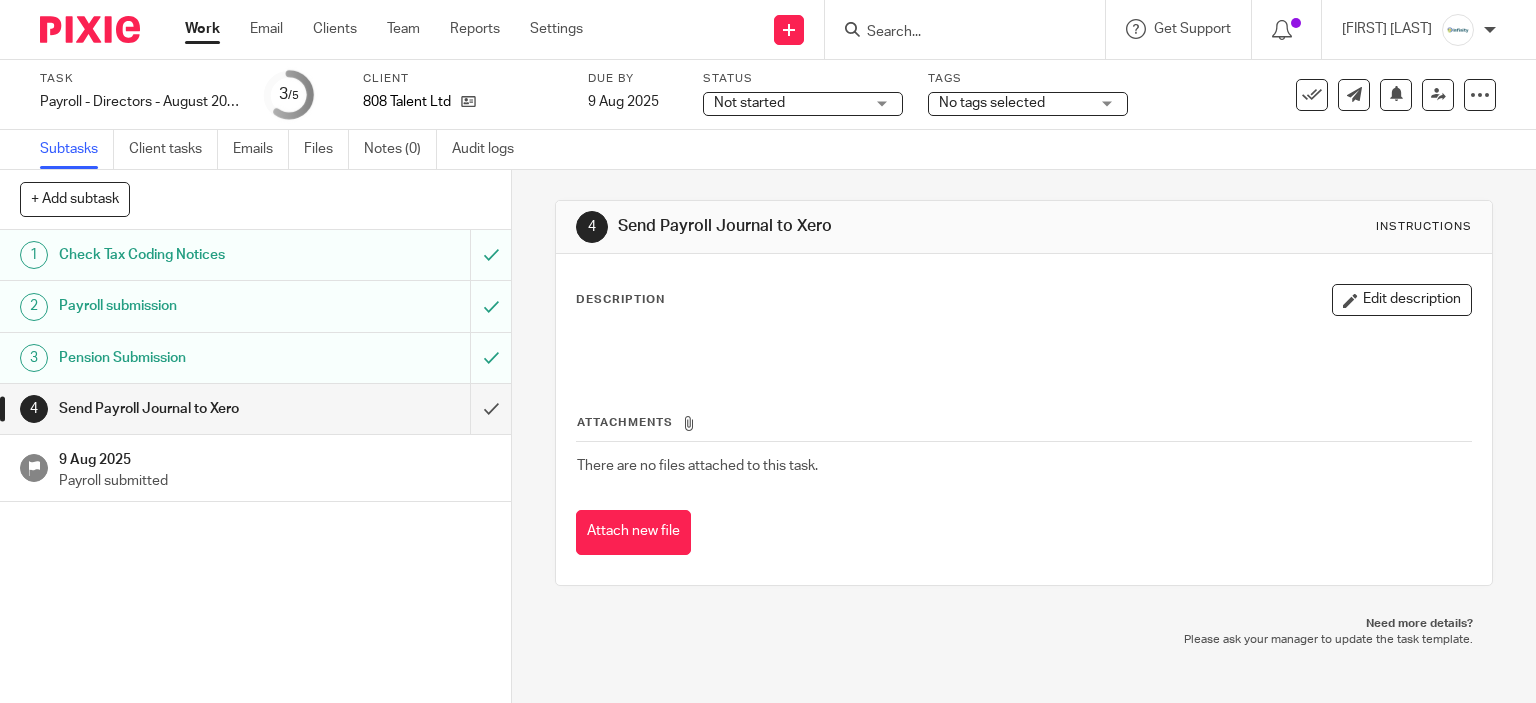scroll, scrollTop: 0, scrollLeft: 0, axis: both 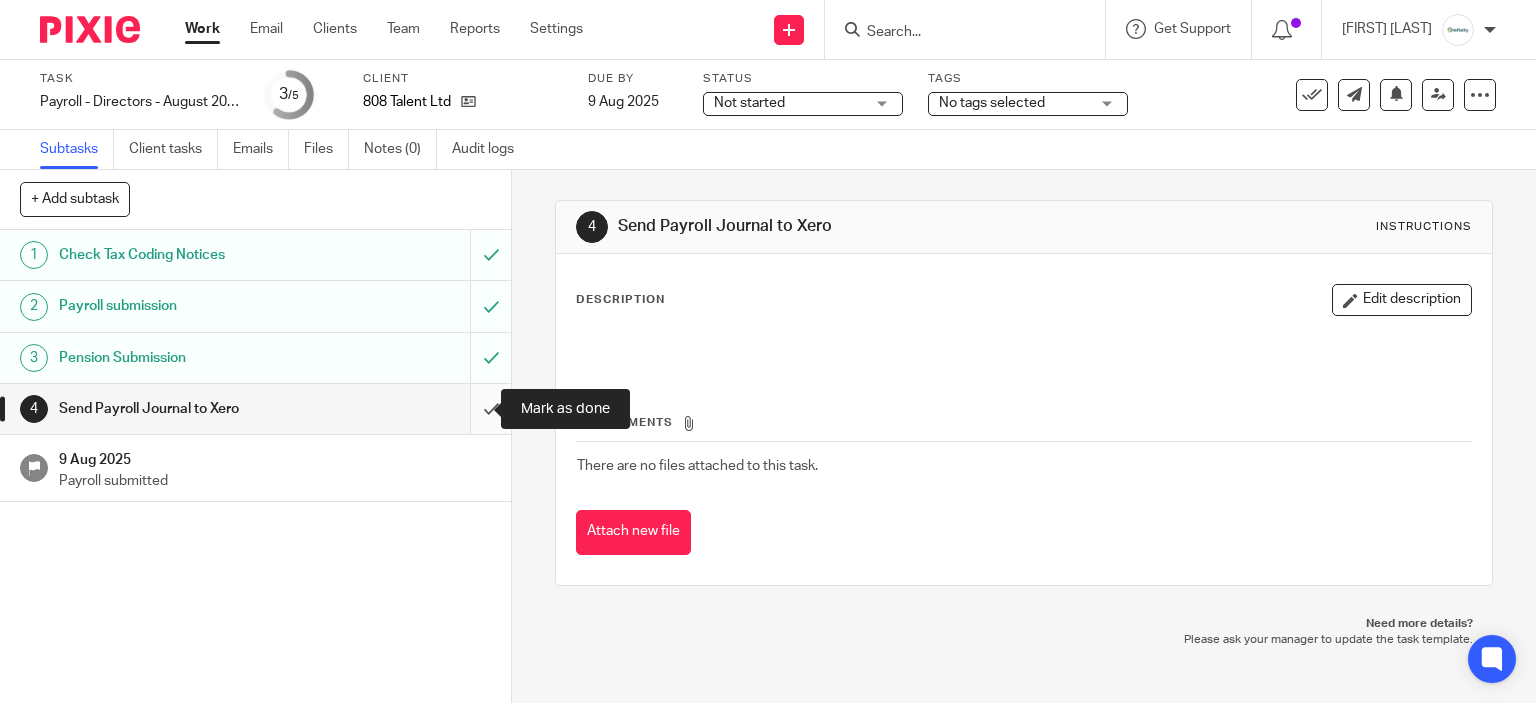 click at bounding box center [255, 409] 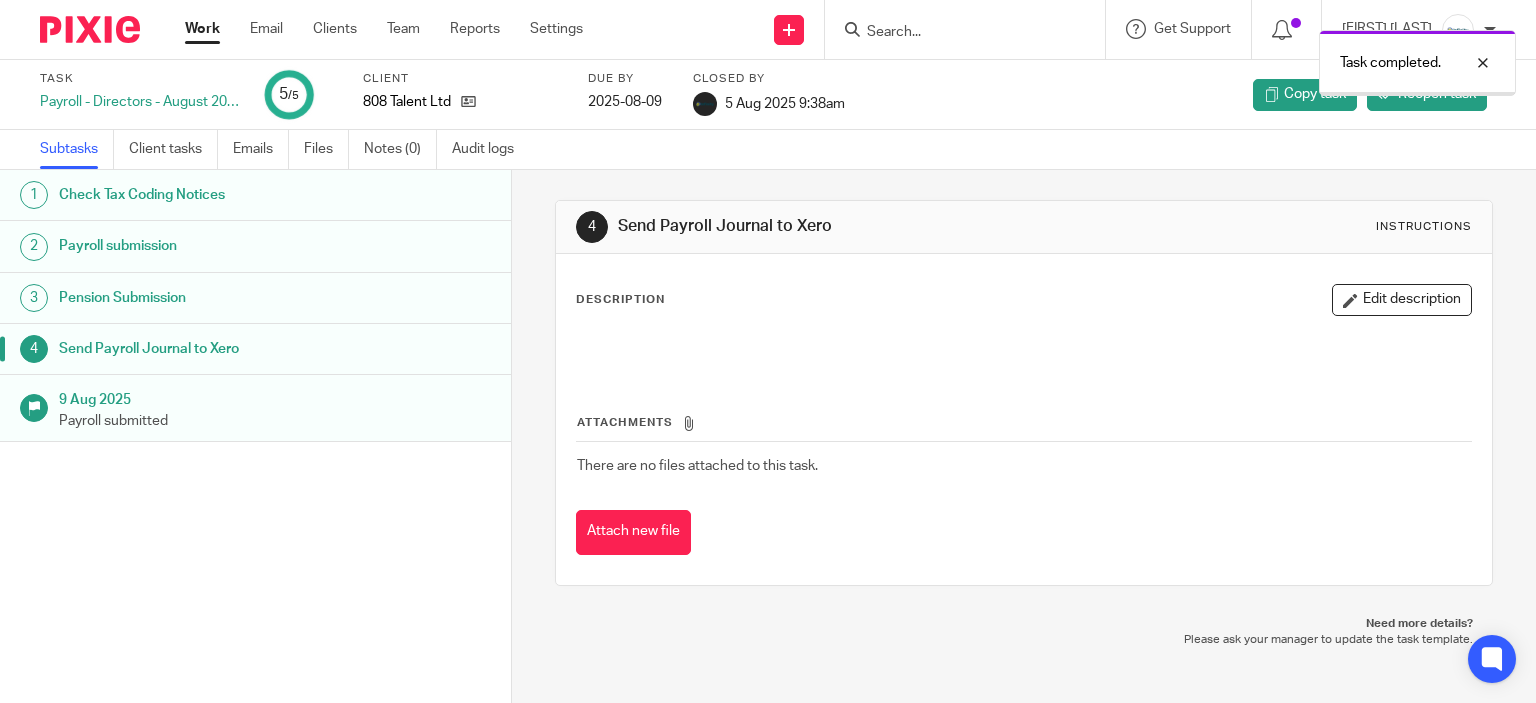 scroll, scrollTop: 0, scrollLeft: 0, axis: both 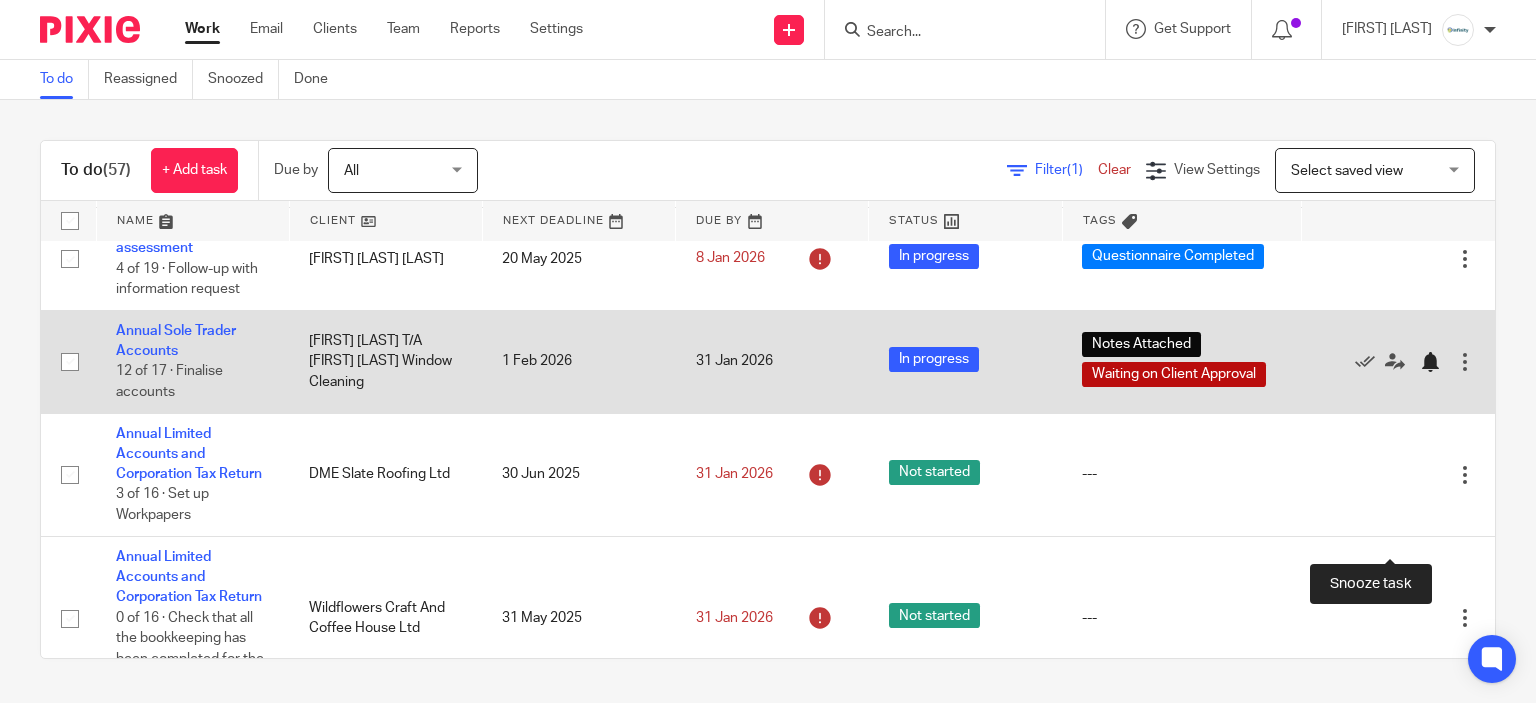 click at bounding box center (1430, 362) 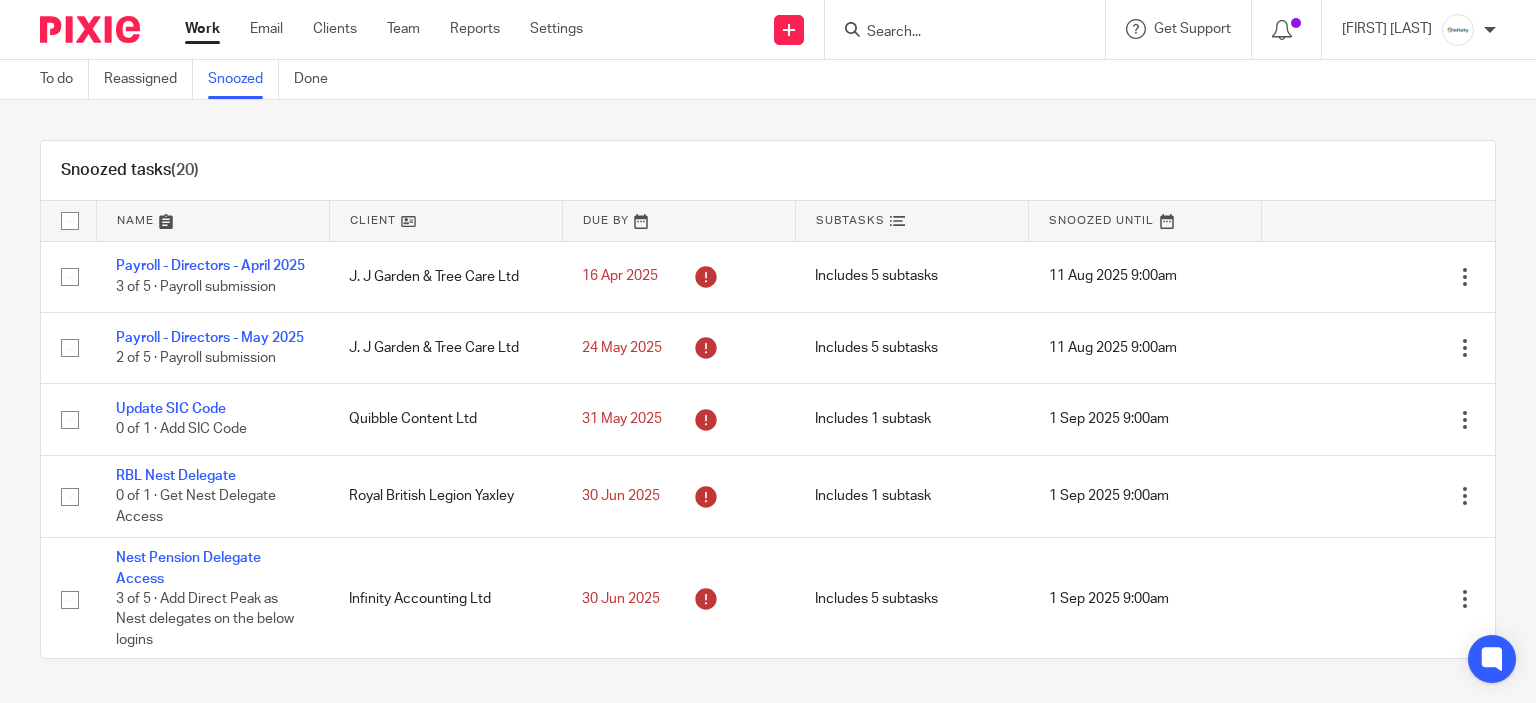scroll, scrollTop: 0, scrollLeft: 0, axis: both 